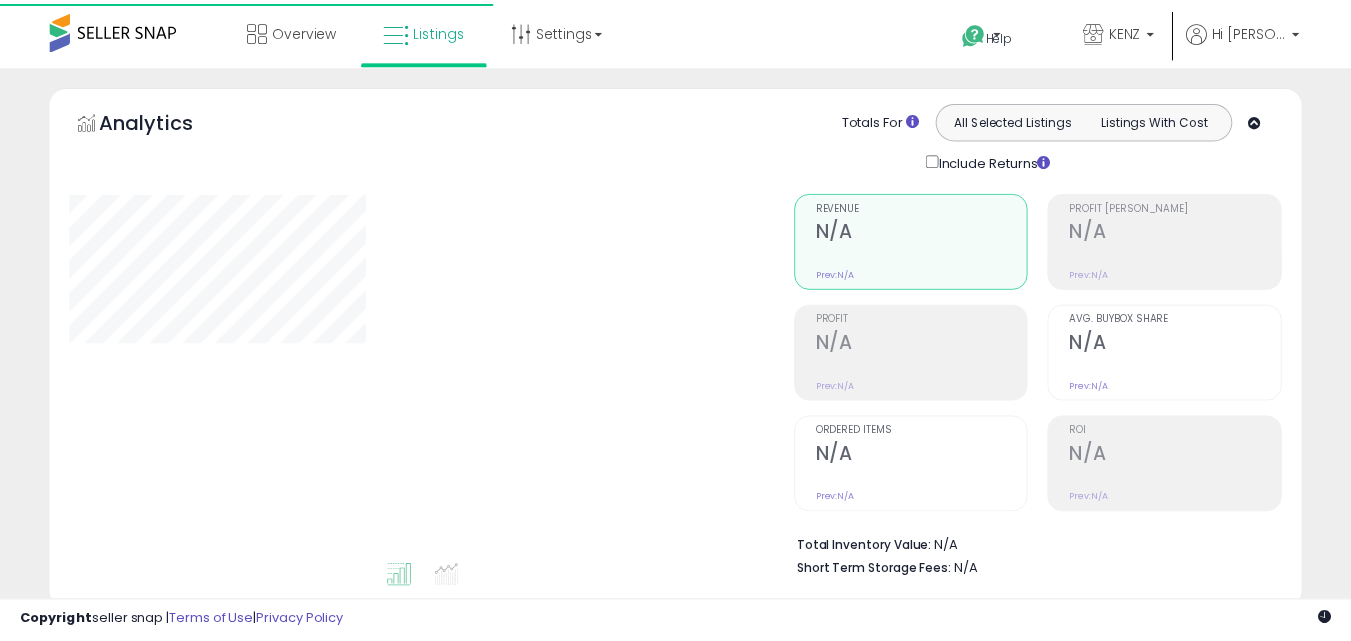 scroll, scrollTop: 0, scrollLeft: 0, axis: both 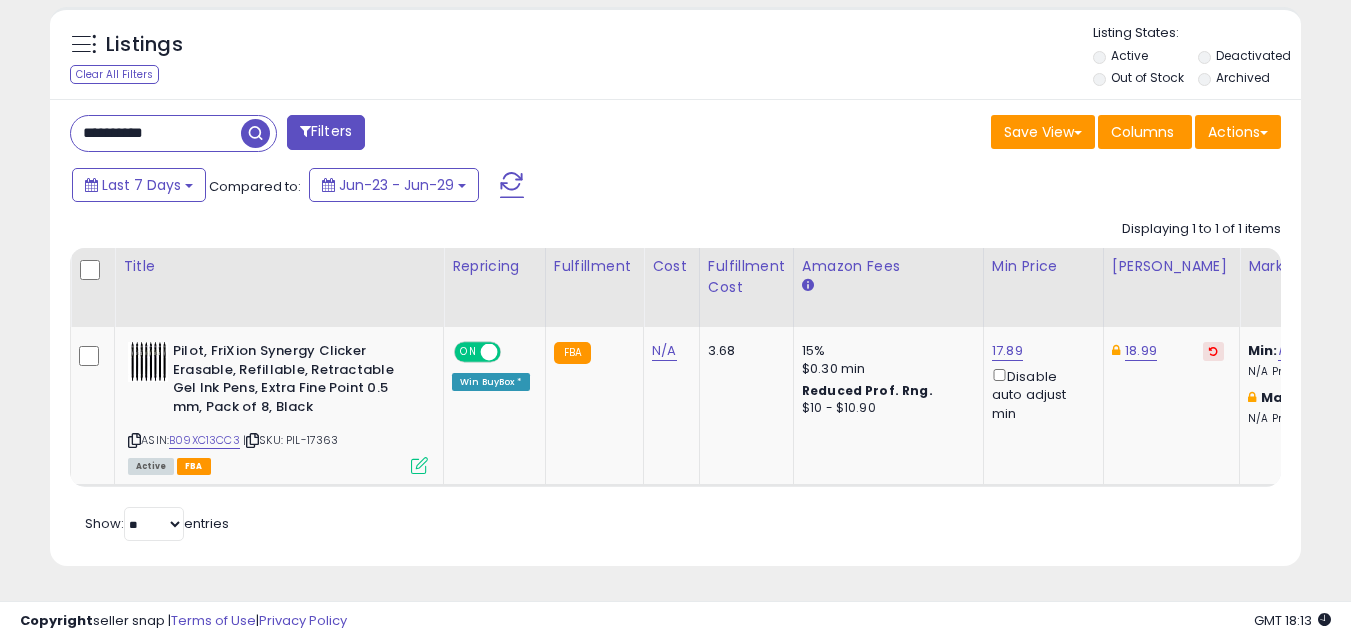 click on "**********" at bounding box center [156, 133] 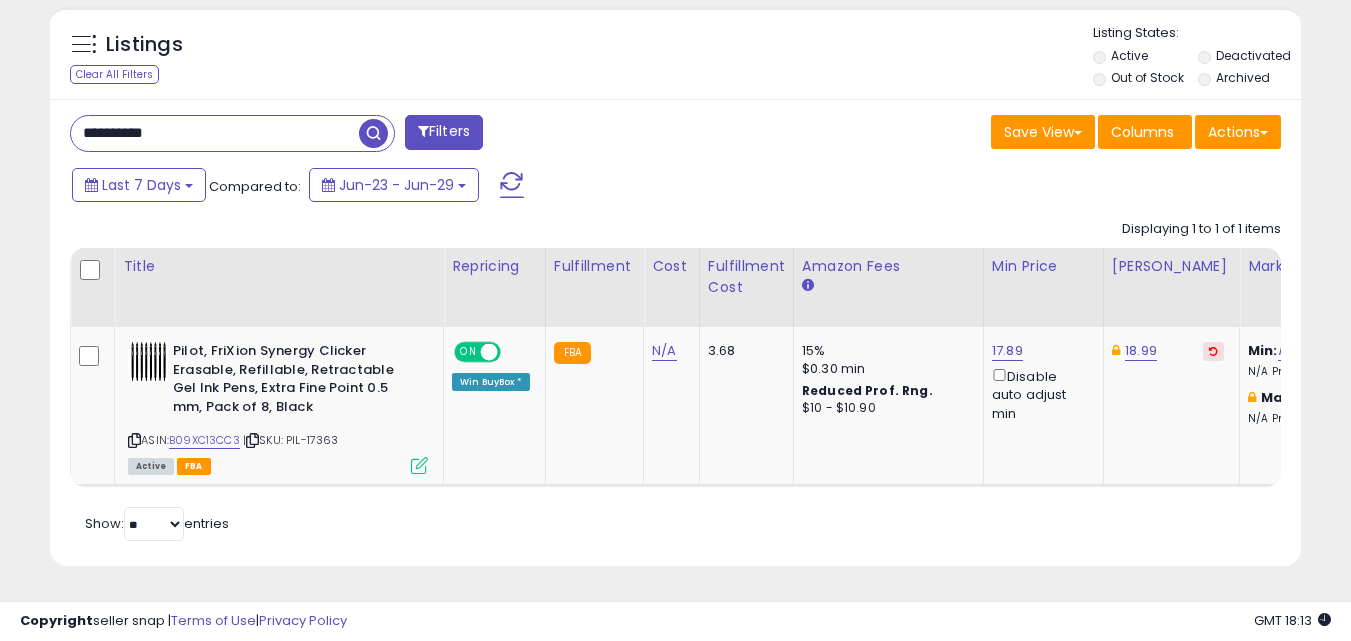 click on "**********" at bounding box center [215, 133] 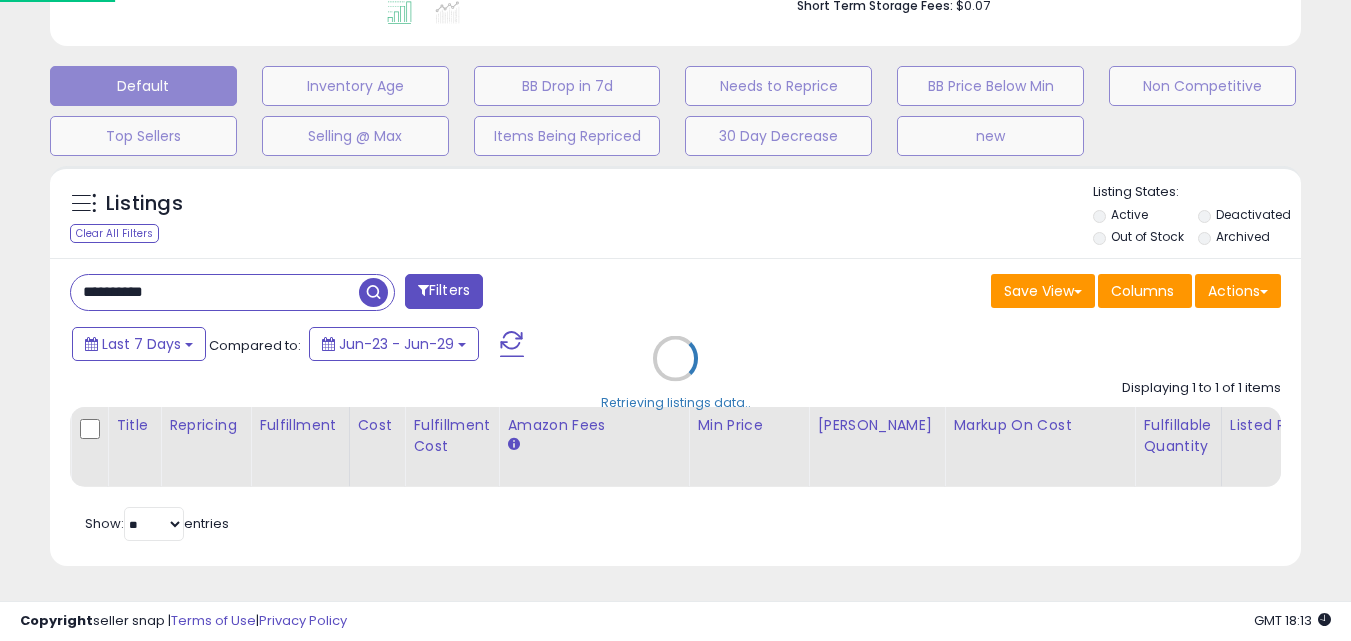 scroll, scrollTop: 999590, scrollLeft: 999267, axis: both 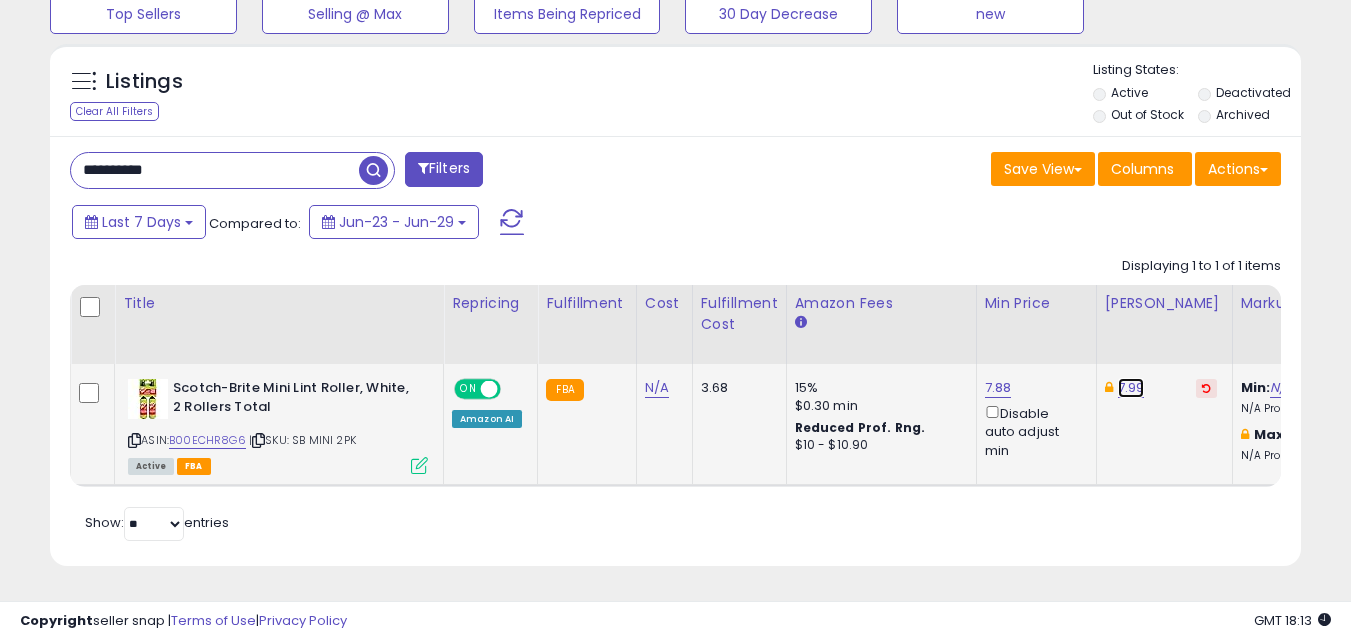click on "7.99" at bounding box center [1131, 388] 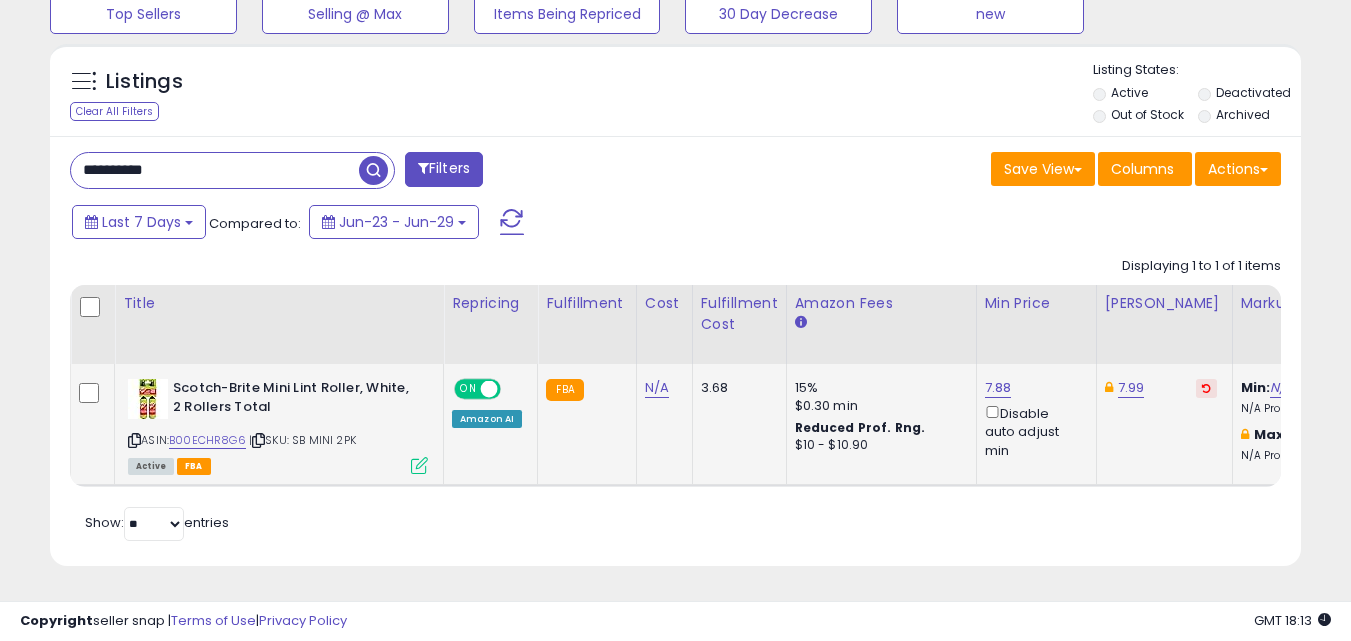 scroll, scrollTop: 0, scrollLeft: 38, axis: horizontal 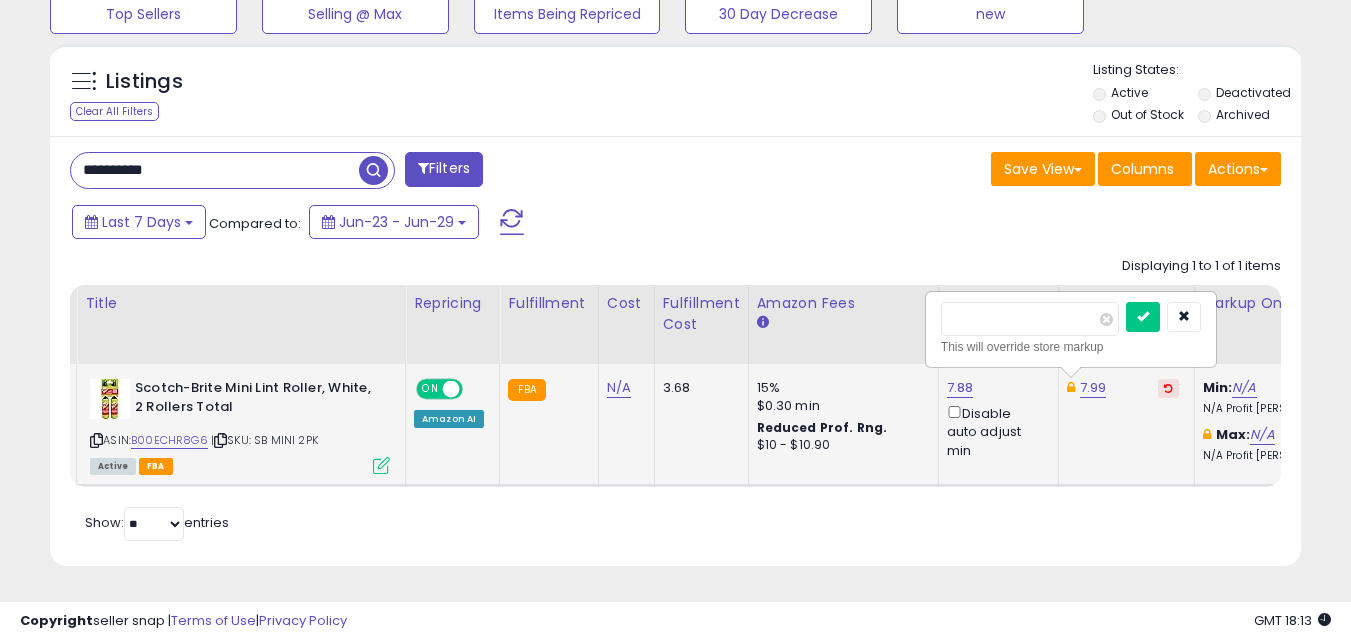 drag, startPoint x: 984, startPoint y: 306, endPoint x: 951, endPoint y: 300, distance: 33.54102 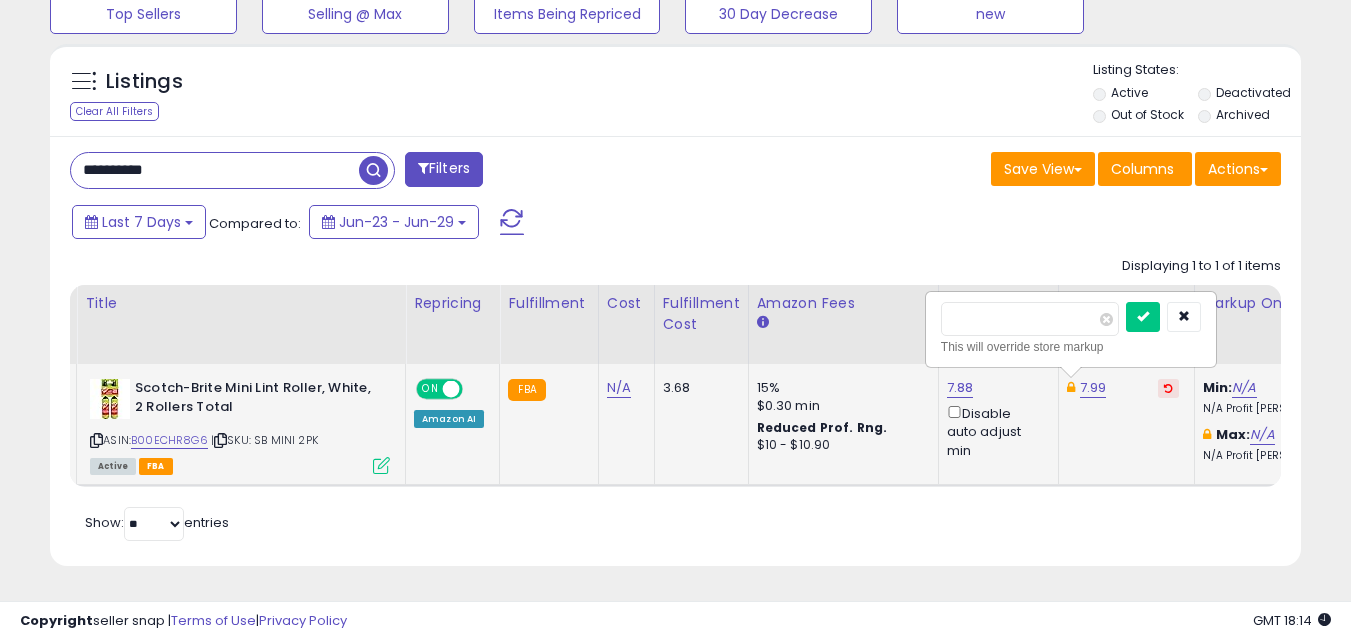 click on "****" at bounding box center (1030, 319) 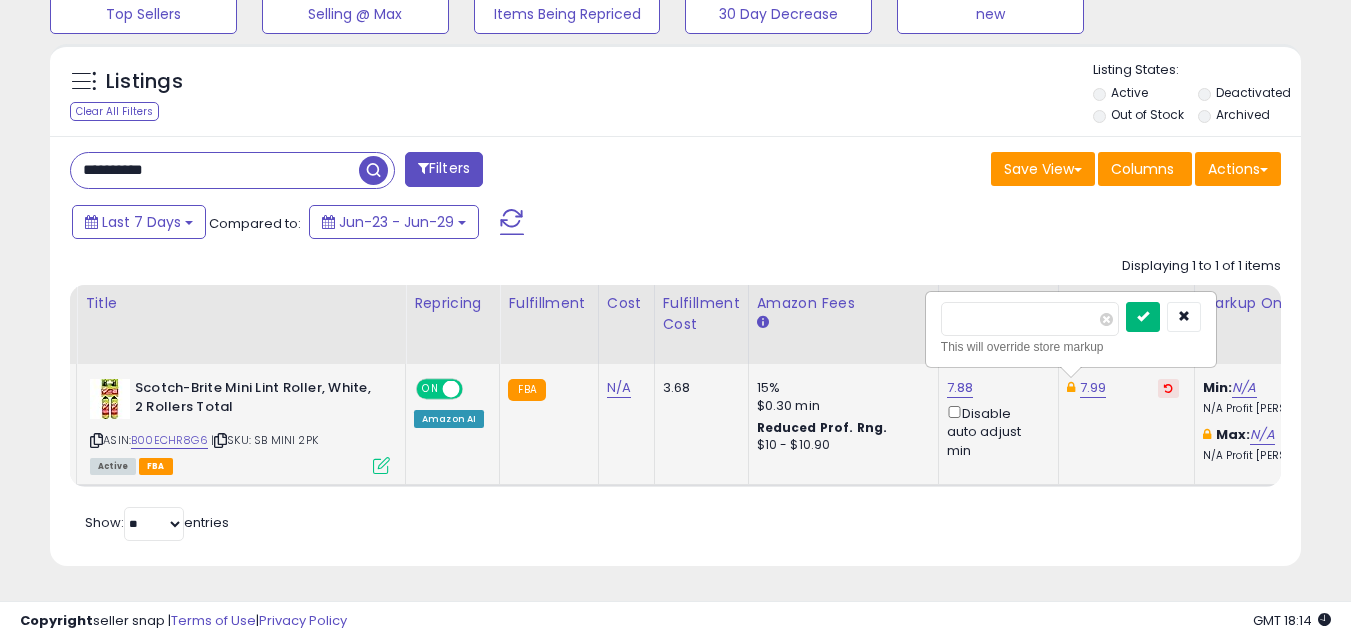 type on "****" 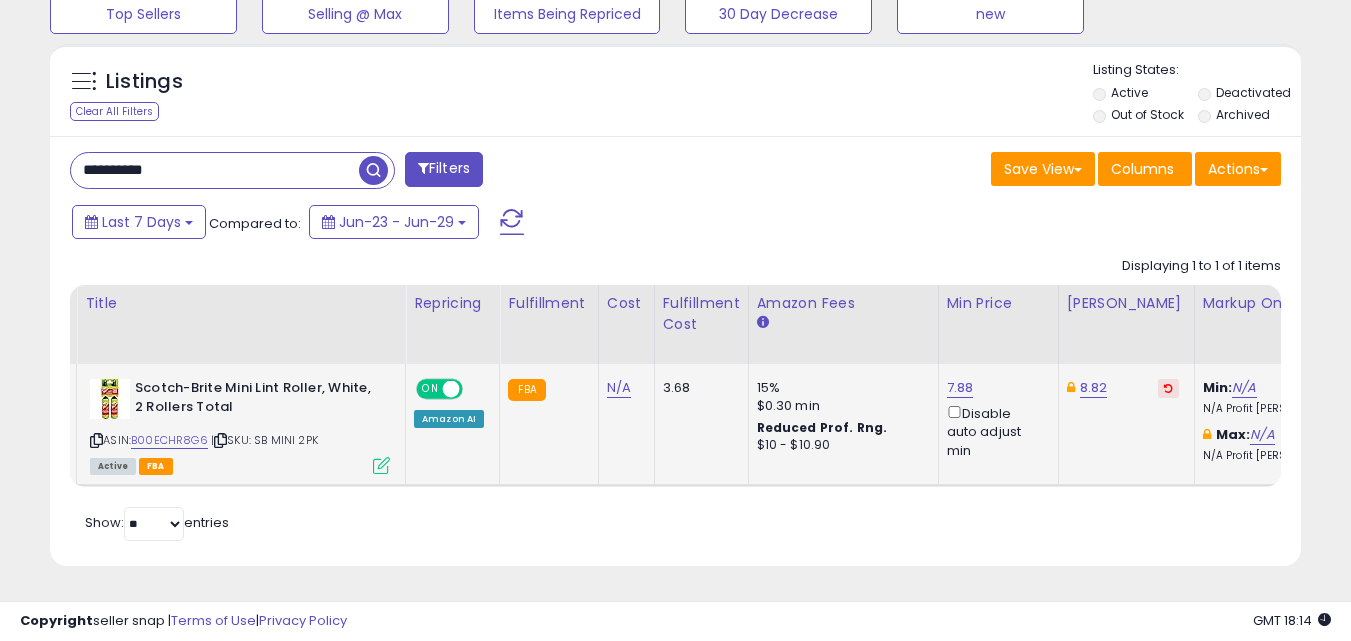 click at bounding box center [381, 465] 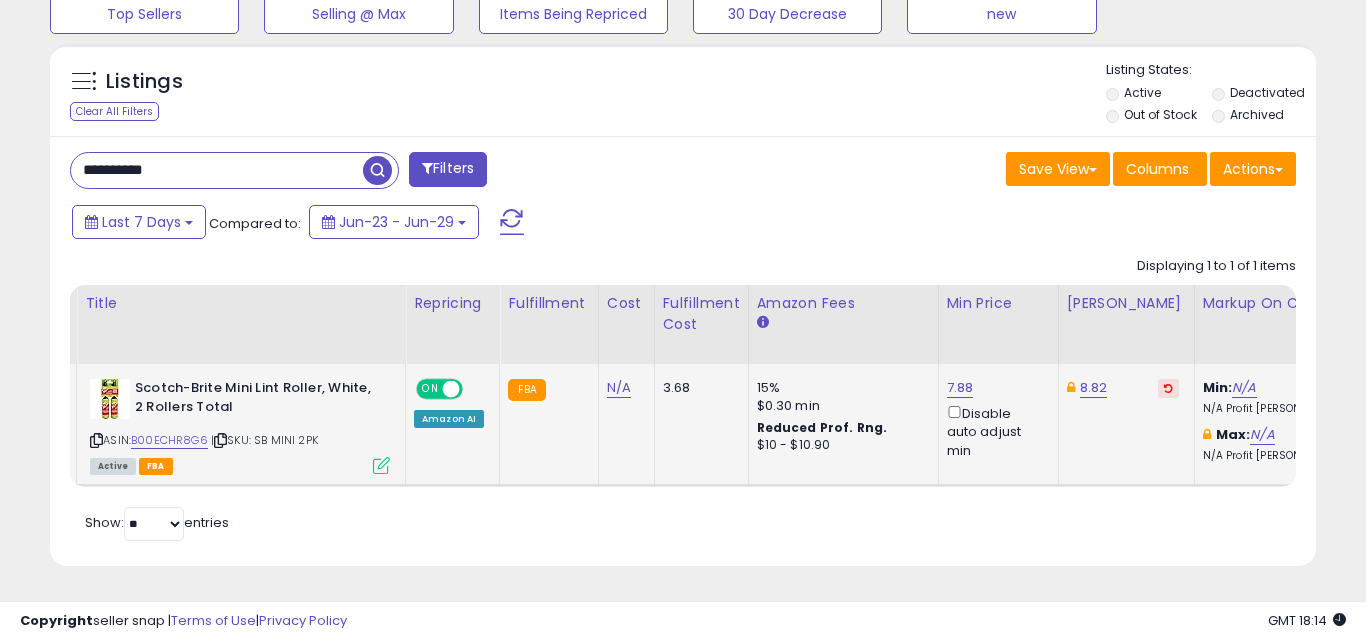 scroll, scrollTop: 999590, scrollLeft: 999267, axis: both 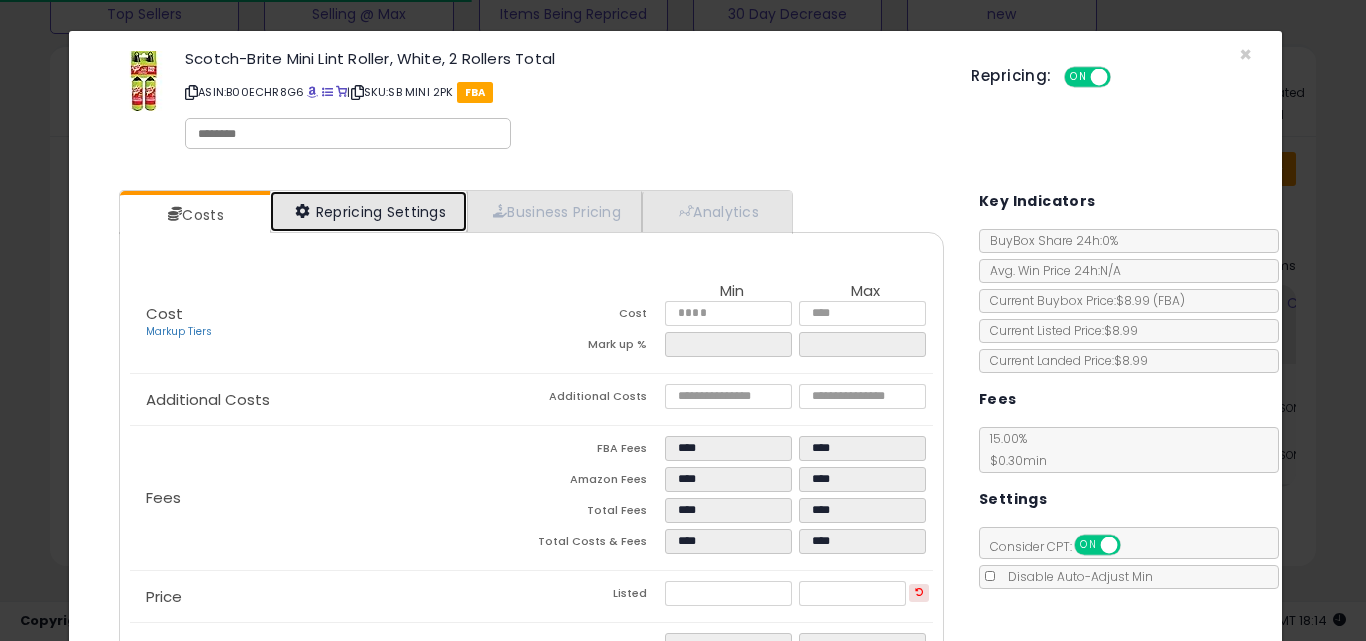 click on "Repricing Settings" at bounding box center (369, 211) 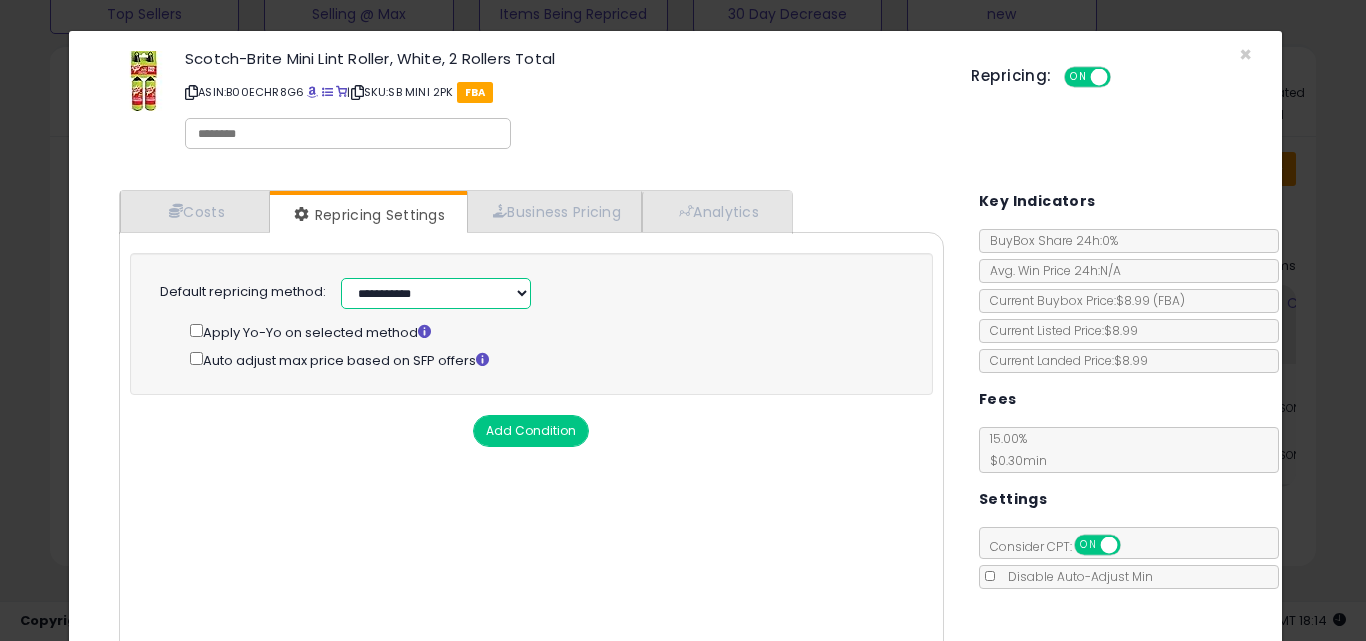 click on "**********" at bounding box center (436, 293) 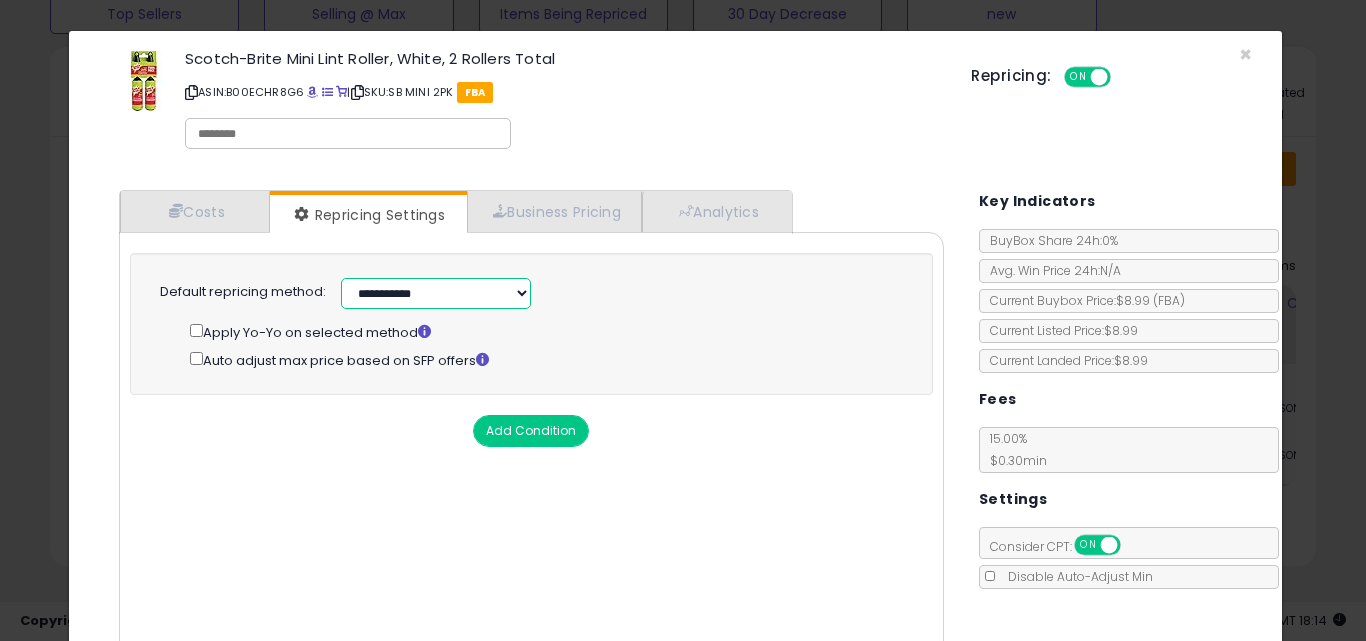 select on "**********" 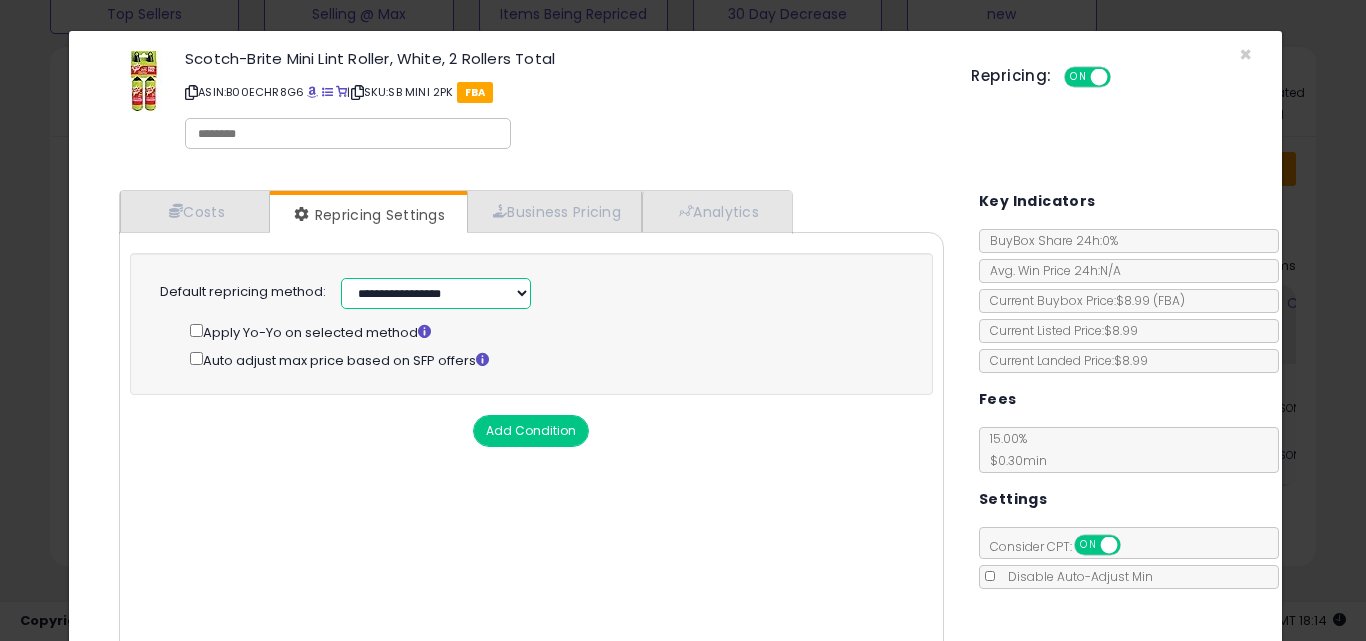 click on "**********" at bounding box center [436, 293] 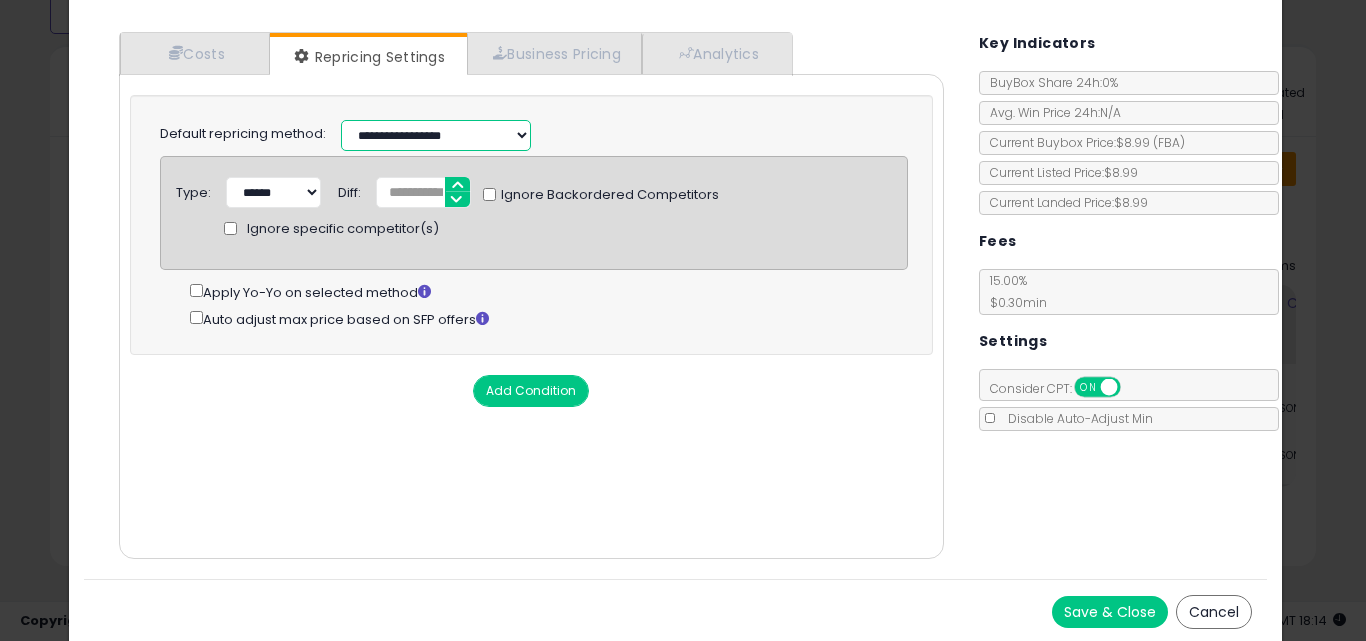scroll, scrollTop: 161, scrollLeft: 0, axis: vertical 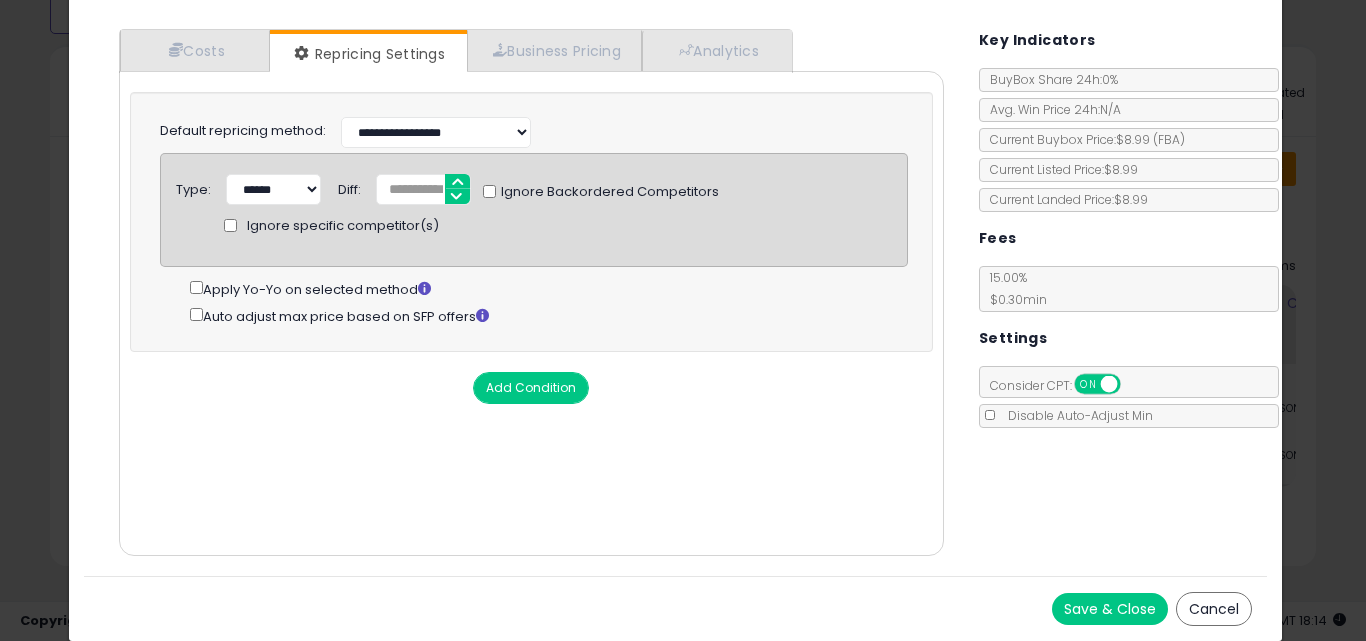 click on "Save & Close" at bounding box center (1110, 609) 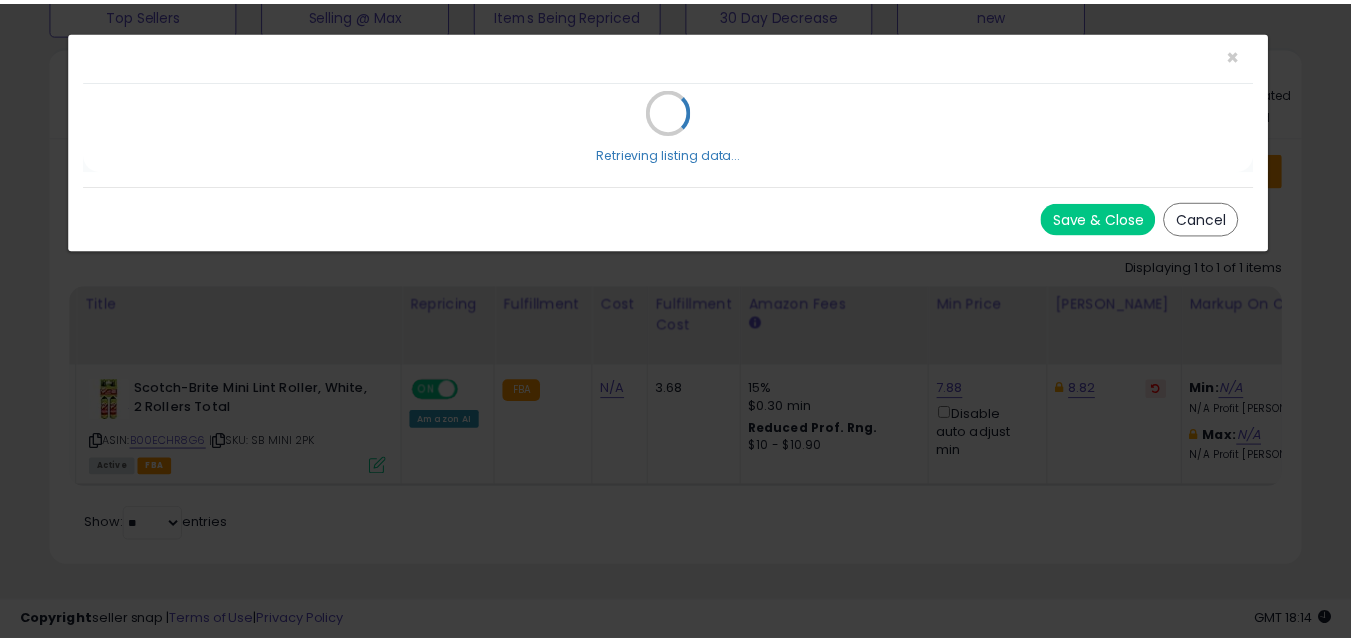 scroll, scrollTop: 0, scrollLeft: 0, axis: both 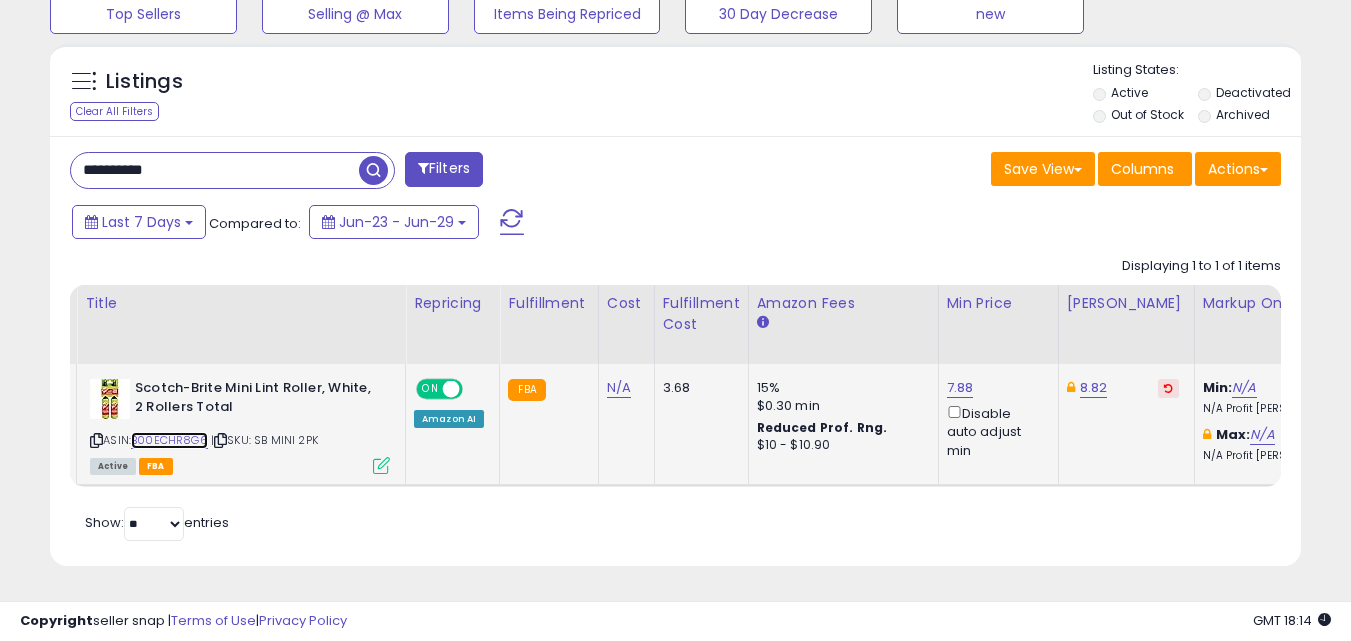 click on "B00ECHR8G6" at bounding box center (169, 440) 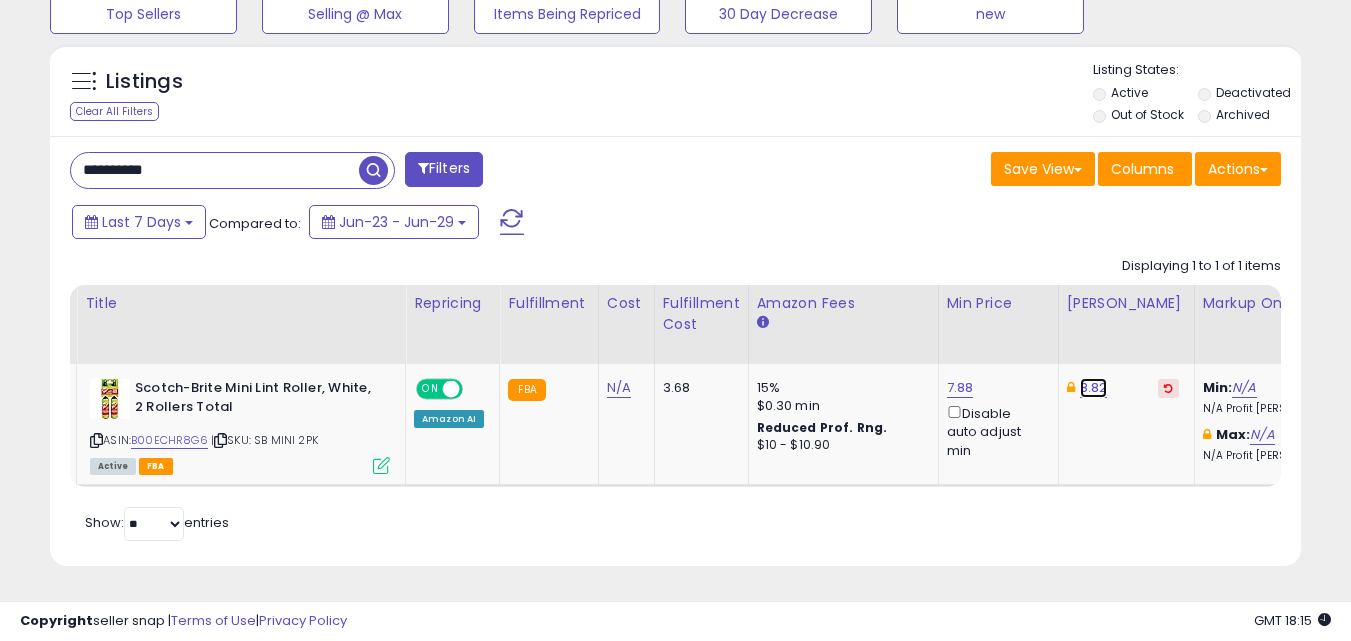 click on "8.82" at bounding box center (1094, 388) 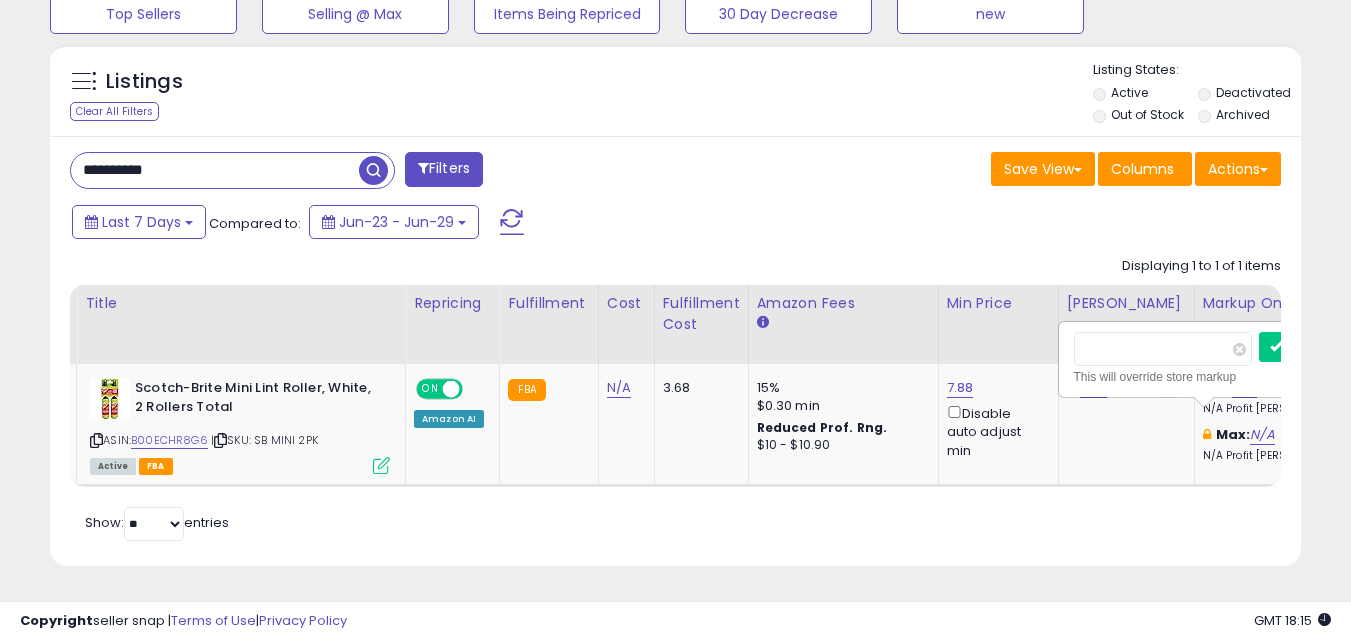 scroll, scrollTop: 0, scrollLeft: 39, axis: horizontal 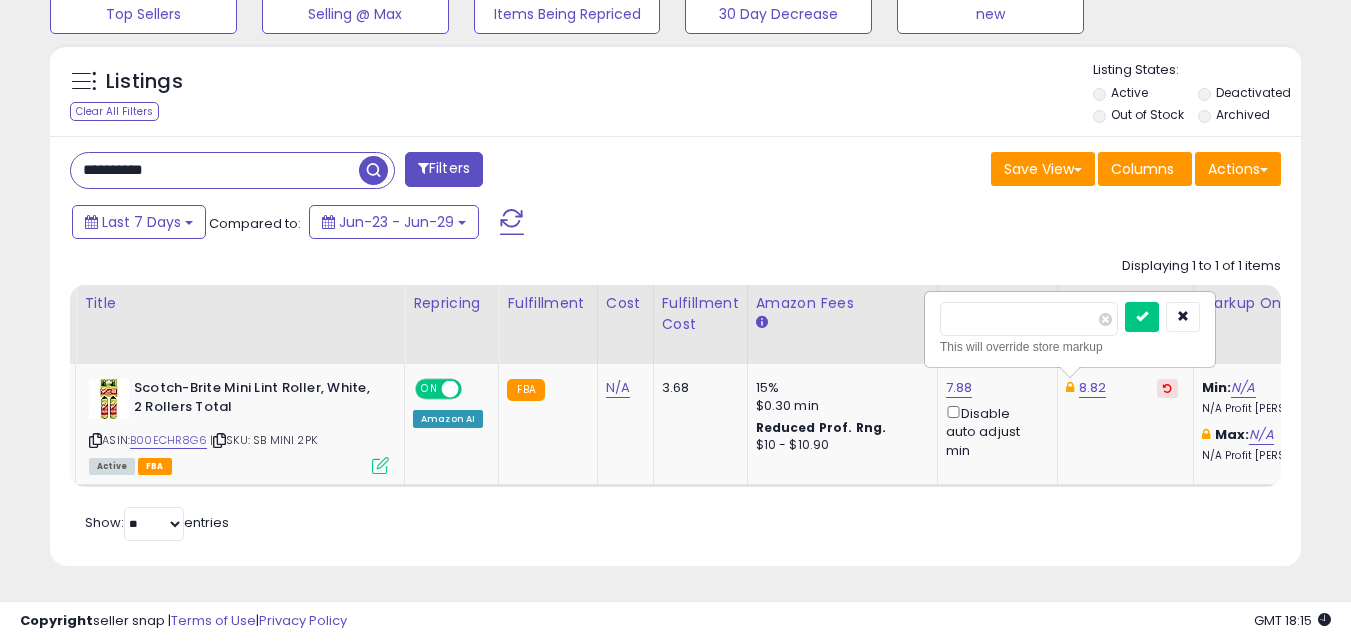 drag, startPoint x: 968, startPoint y: 303, endPoint x: 983, endPoint y: 301, distance: 15.132746 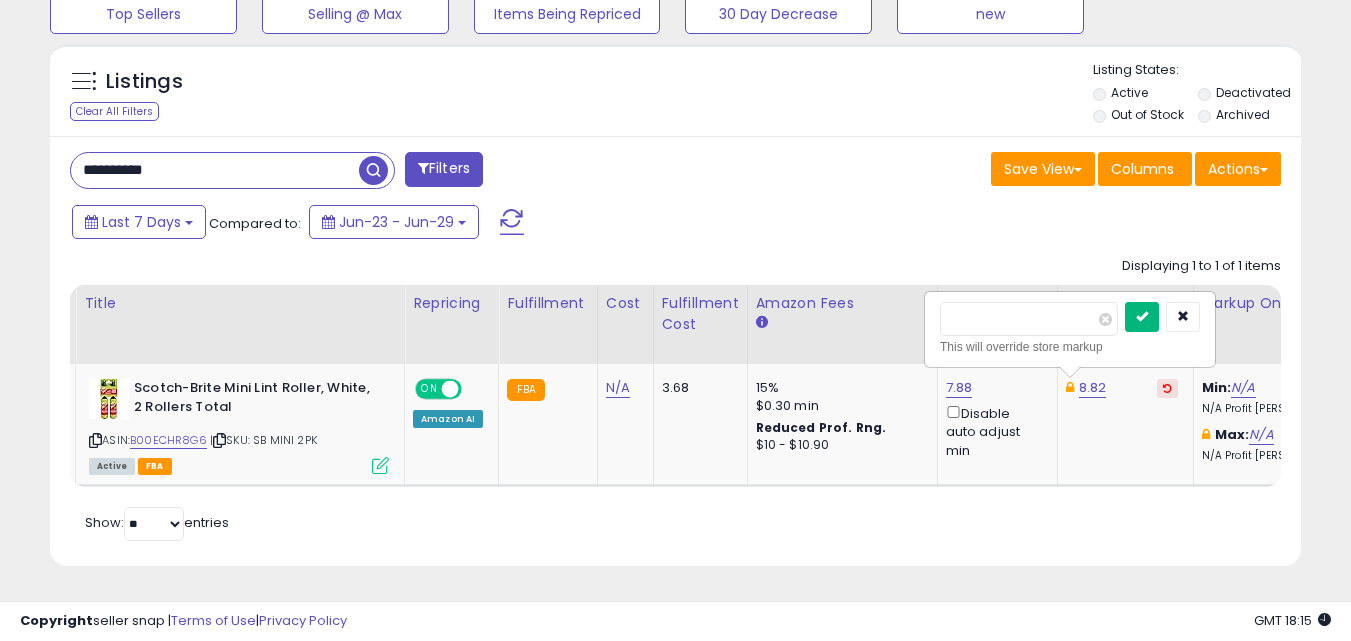 type on "****" 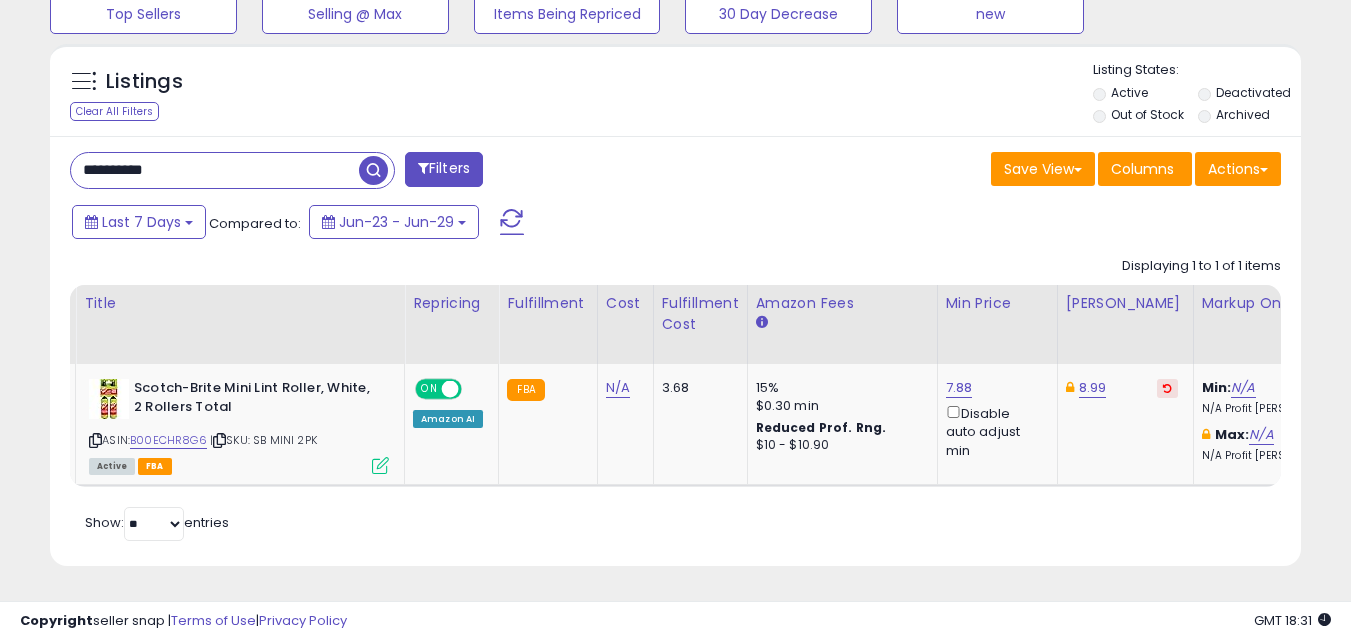 click on "**********" at bounding box center (215, 170) 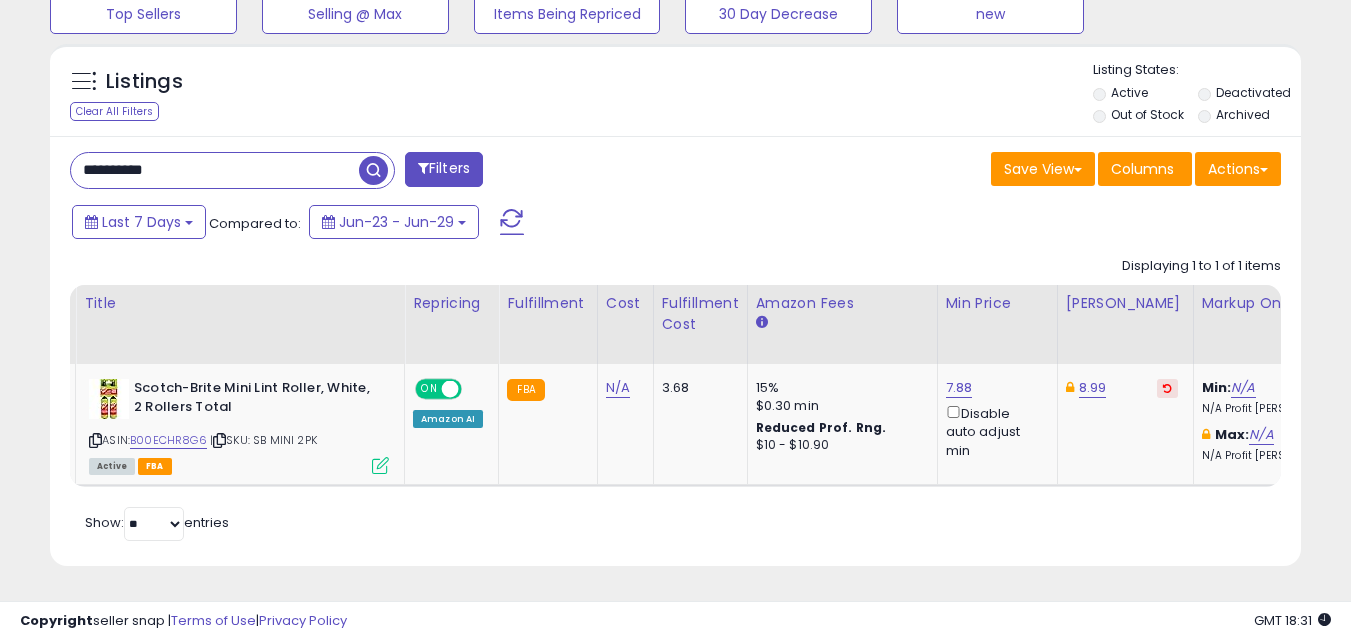 click on "**********" at bounding box center [215, 170] 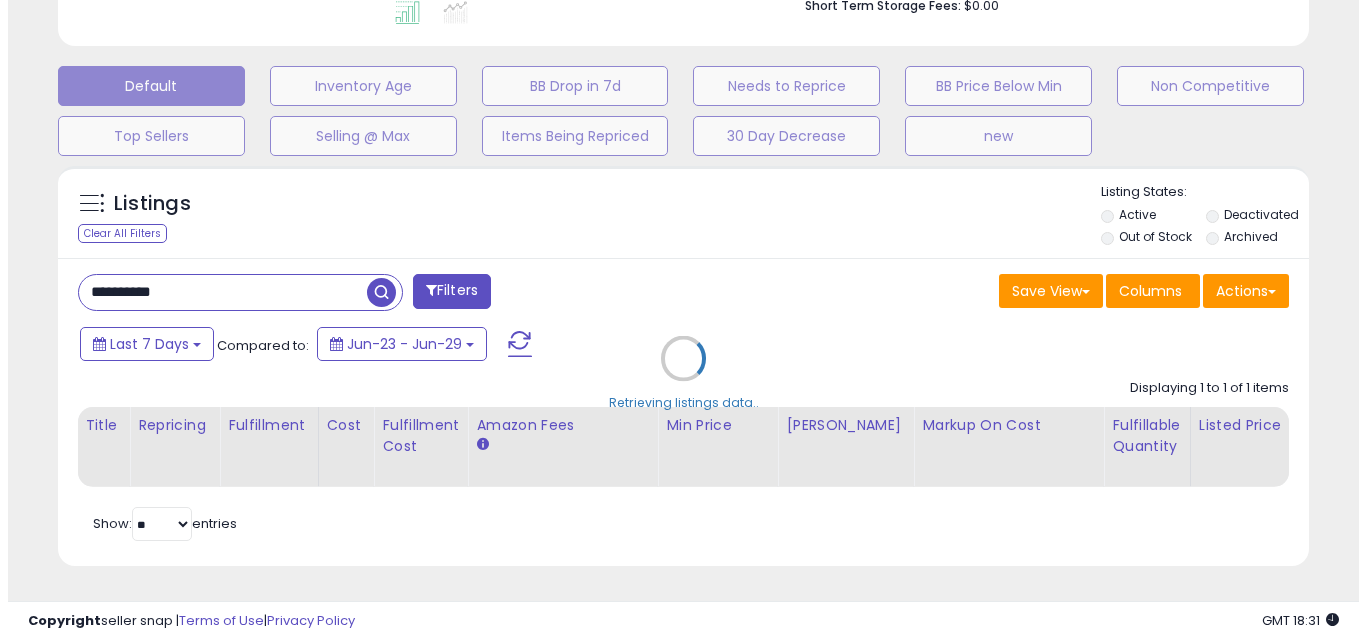 scroll, scrollTop: 579, scrollLeft: 0, axis: vertical 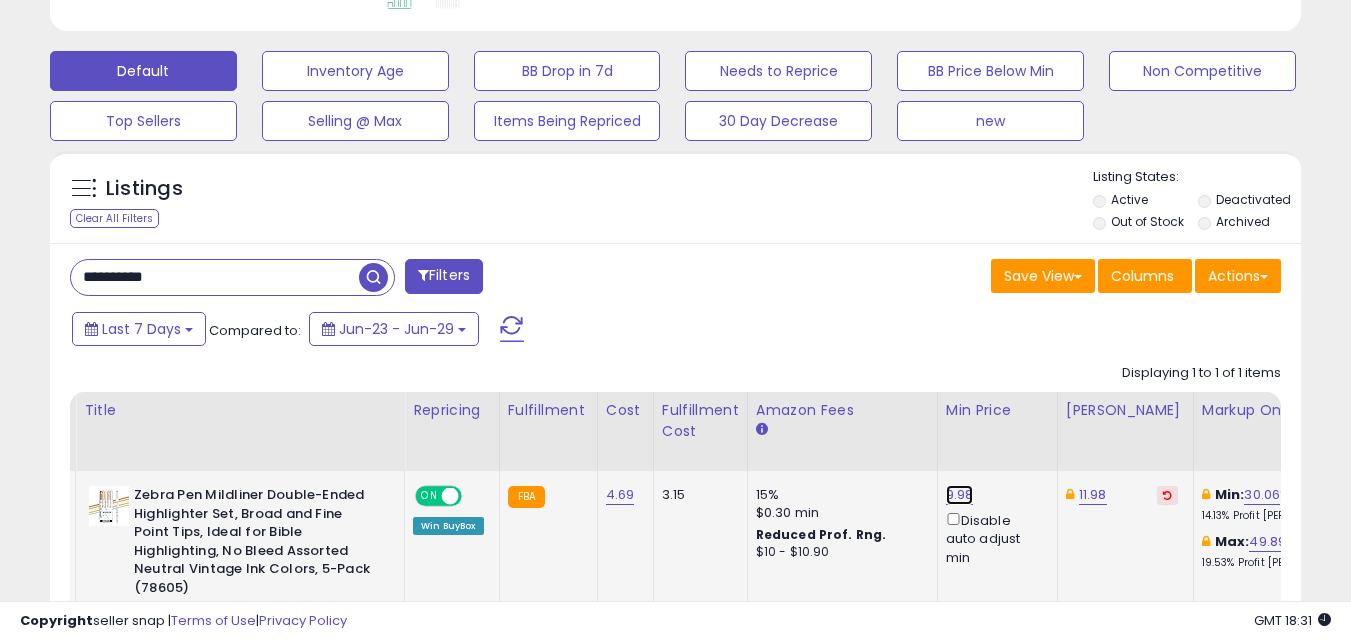 click on "9.98" at bounding box center (960, 495) 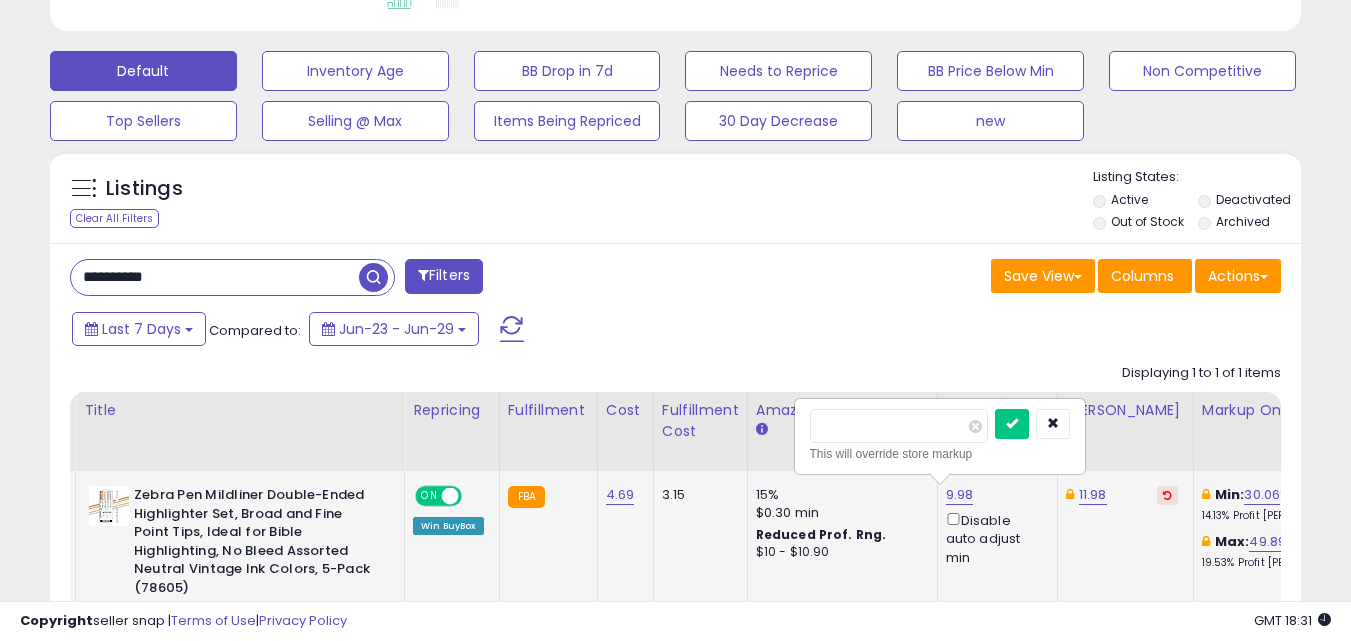 drag, startPoint x: 844, startPoint y: 432, endPoint x: 888, endPoint y: 424, distance: 44.72136 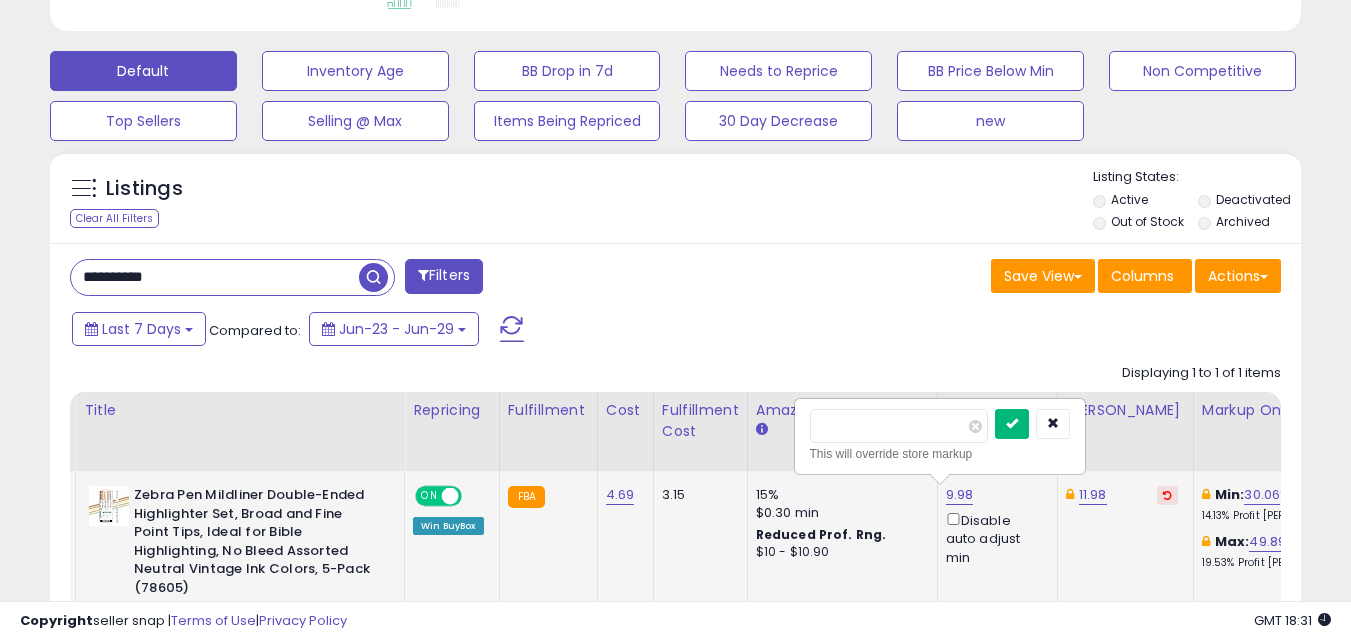 type on "****" 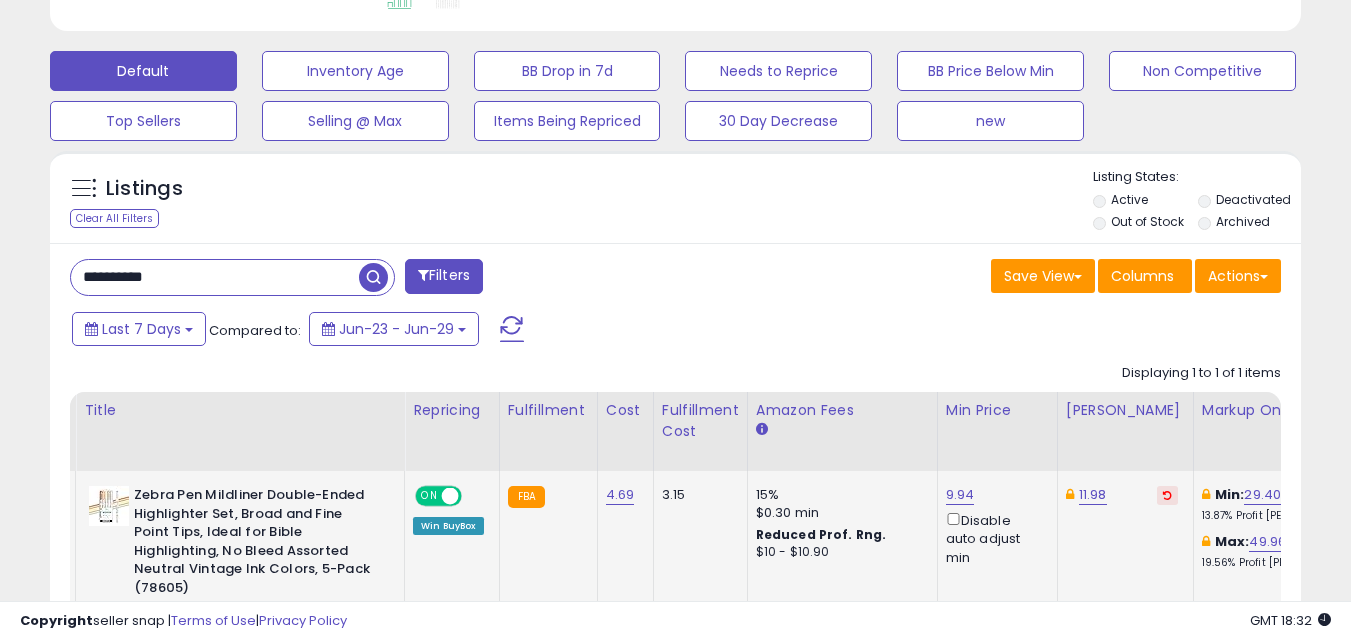 click on "**********" at bounding box center [215, 277] 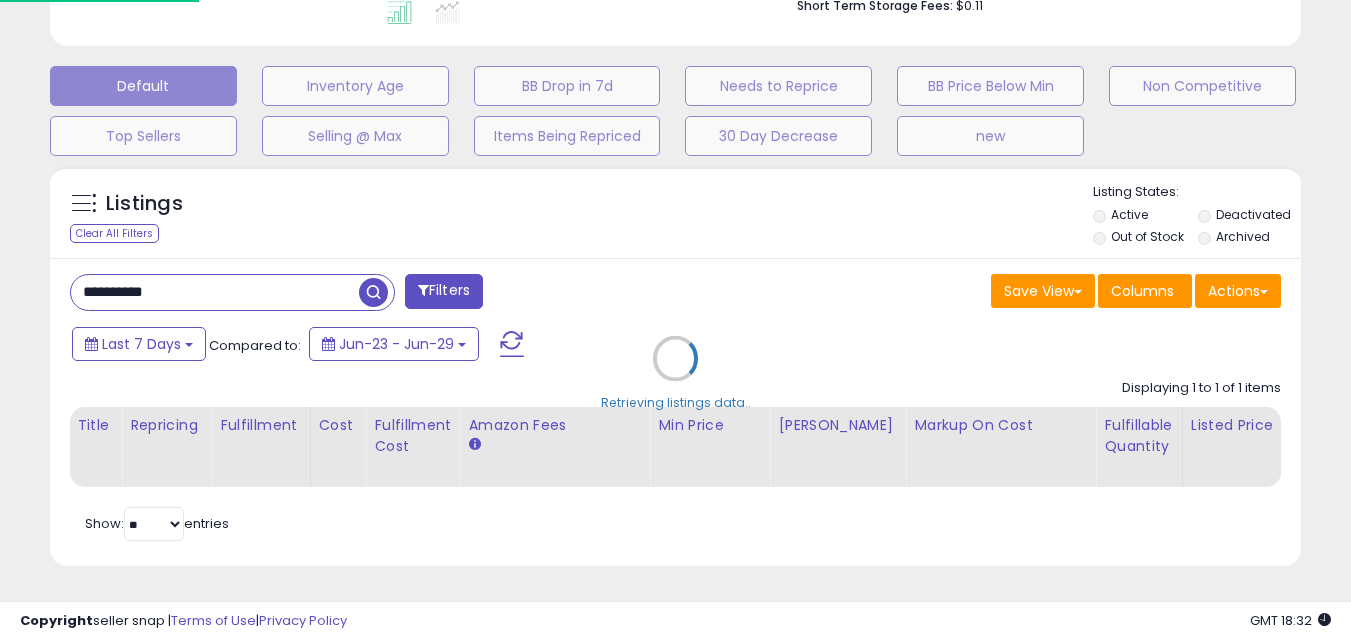 scroll, scrollTop: 999590, scrollLeft: 999267, axis: both 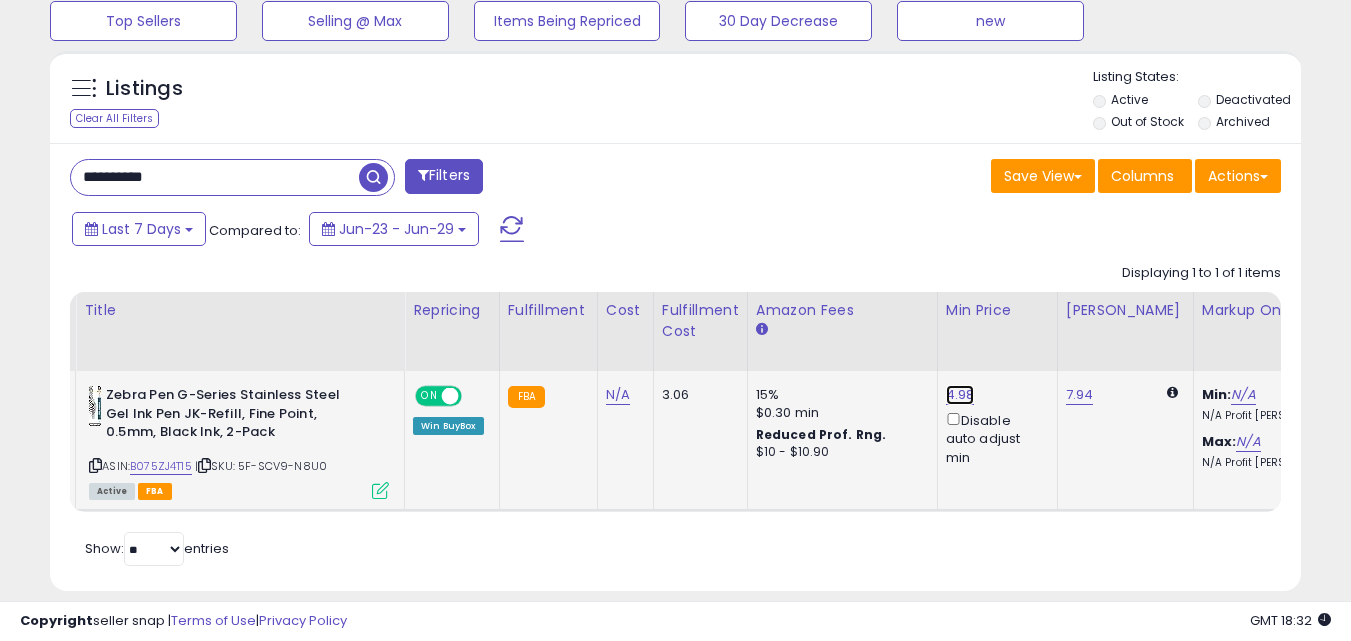 click on "4.98" at bounding box center [960, 395] 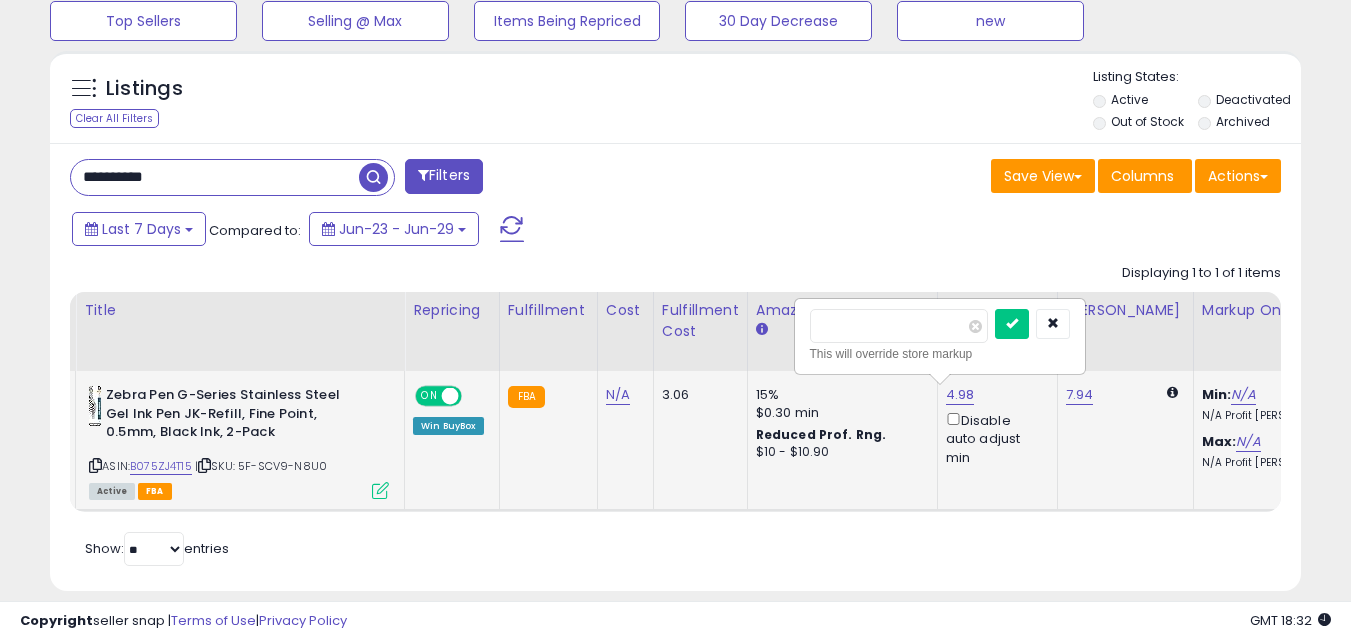drag, startPoint x: 846, startPoint y: 321, endPoint x: 857, endPoint y: 323, distance: 11.18034 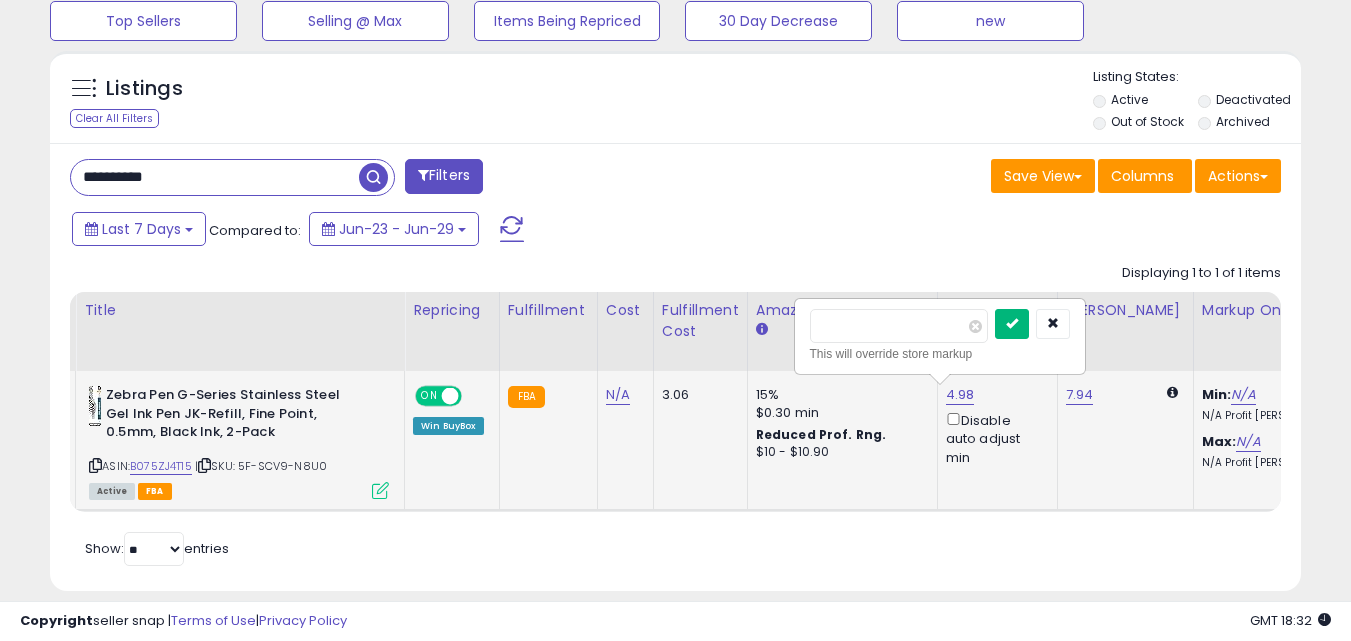 type on "****" 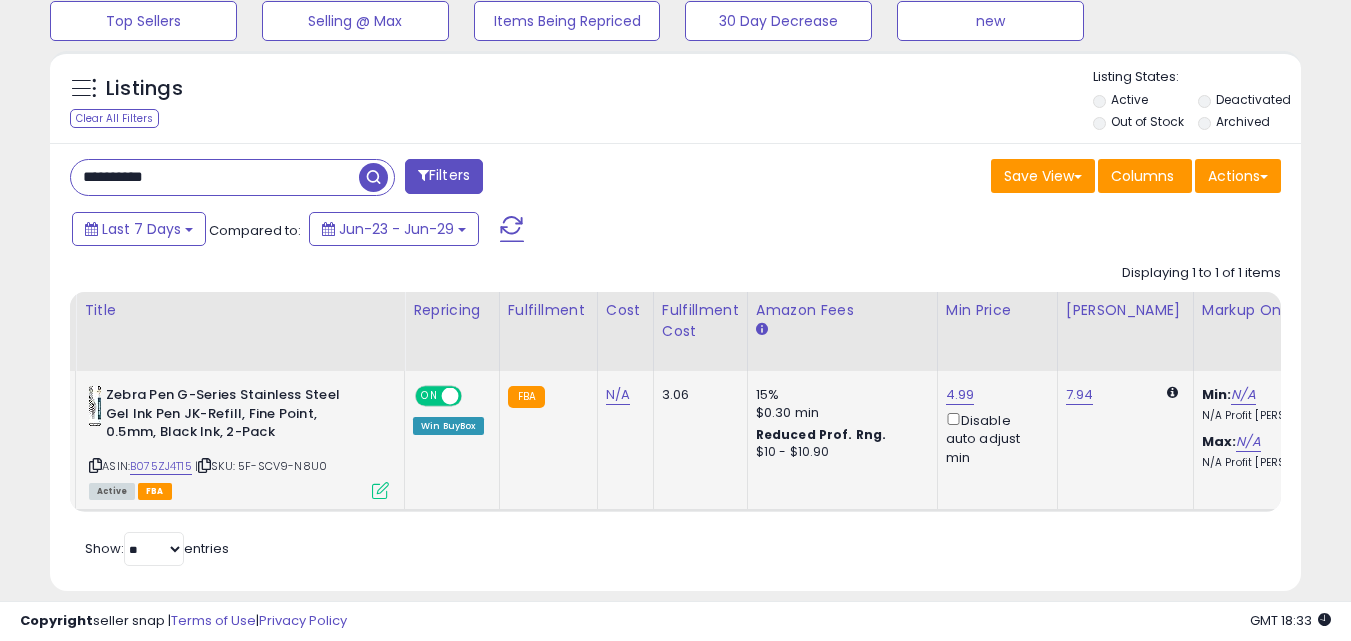 click on "**********" at bounding box center [215, 177] 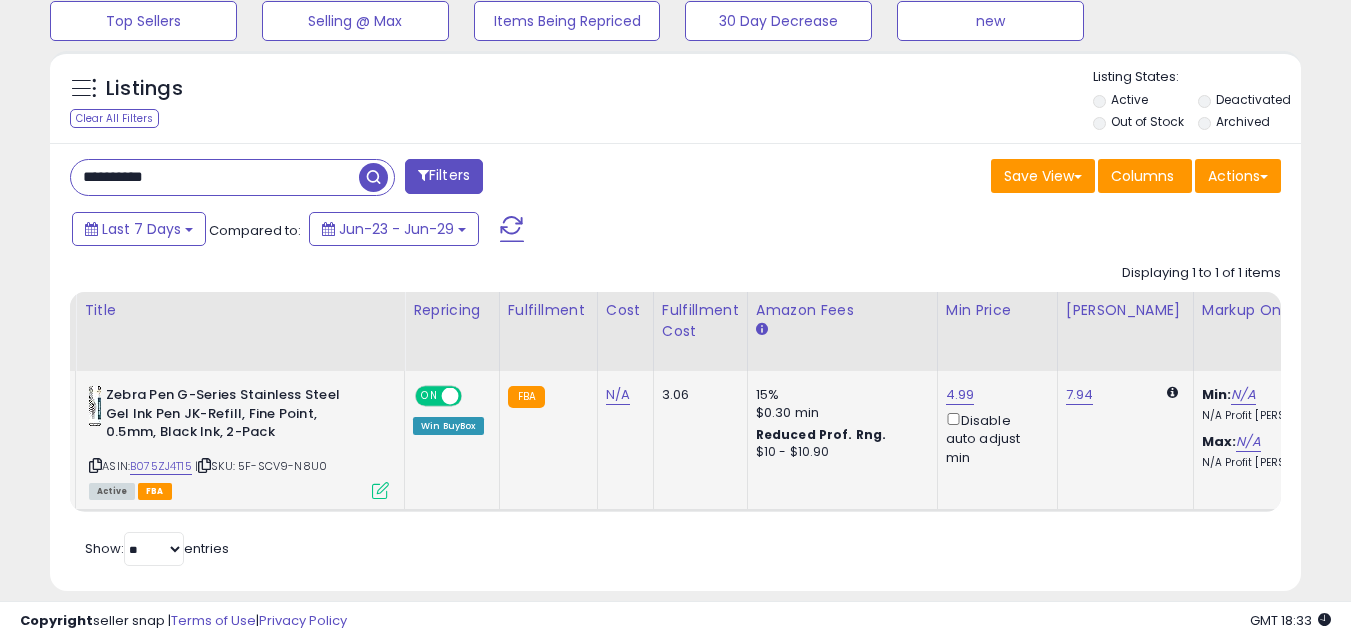 click on "**********" at bounding box center (215, 177) 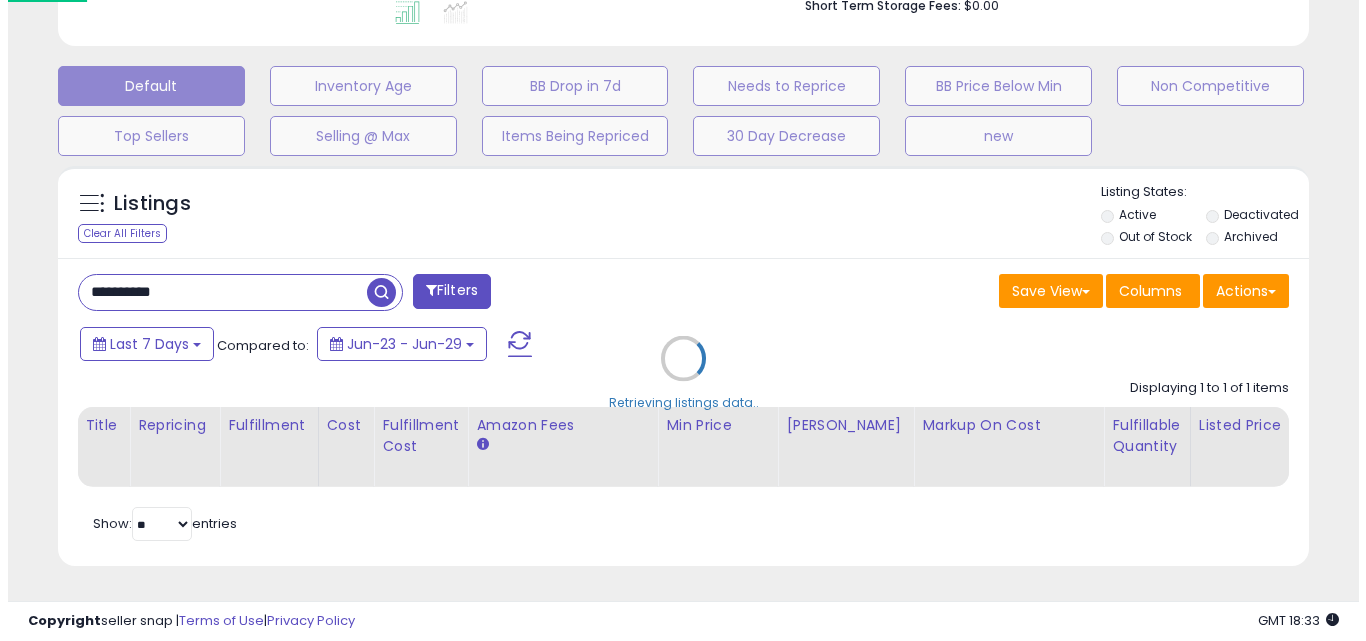 scroll, scrollTop: 579, scrollLeft: 0, axis: vertical 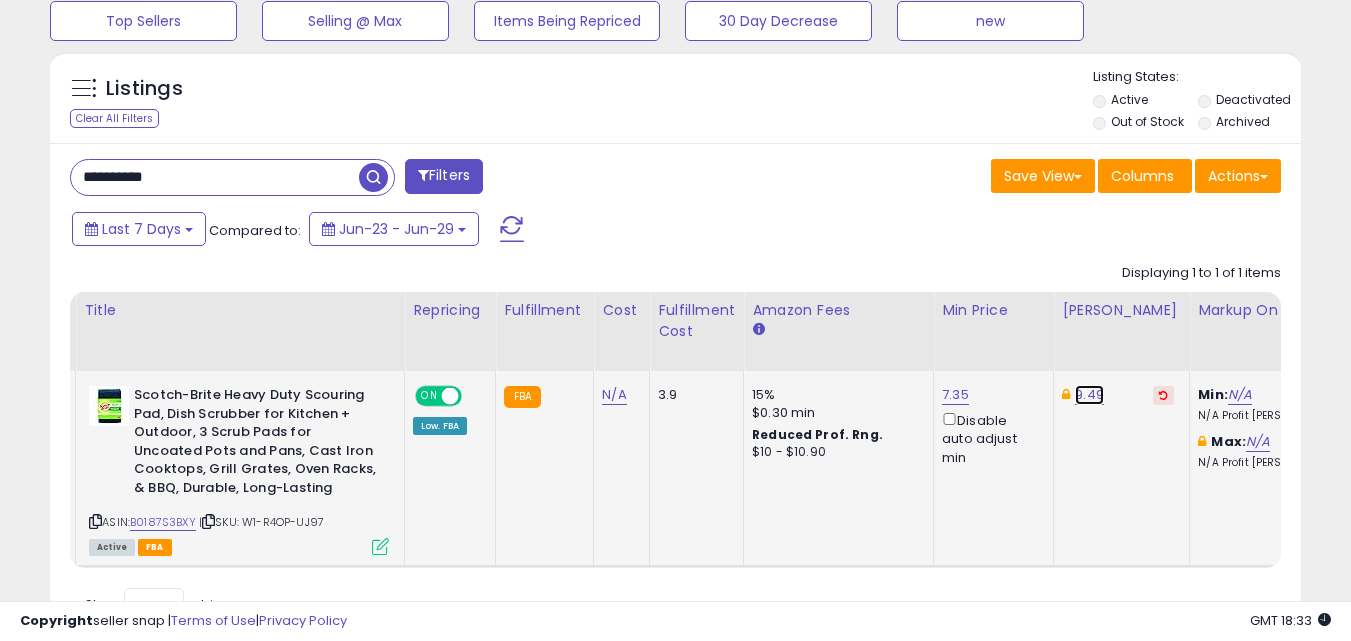 click on "9.49" at bounding box center (1089, 395) 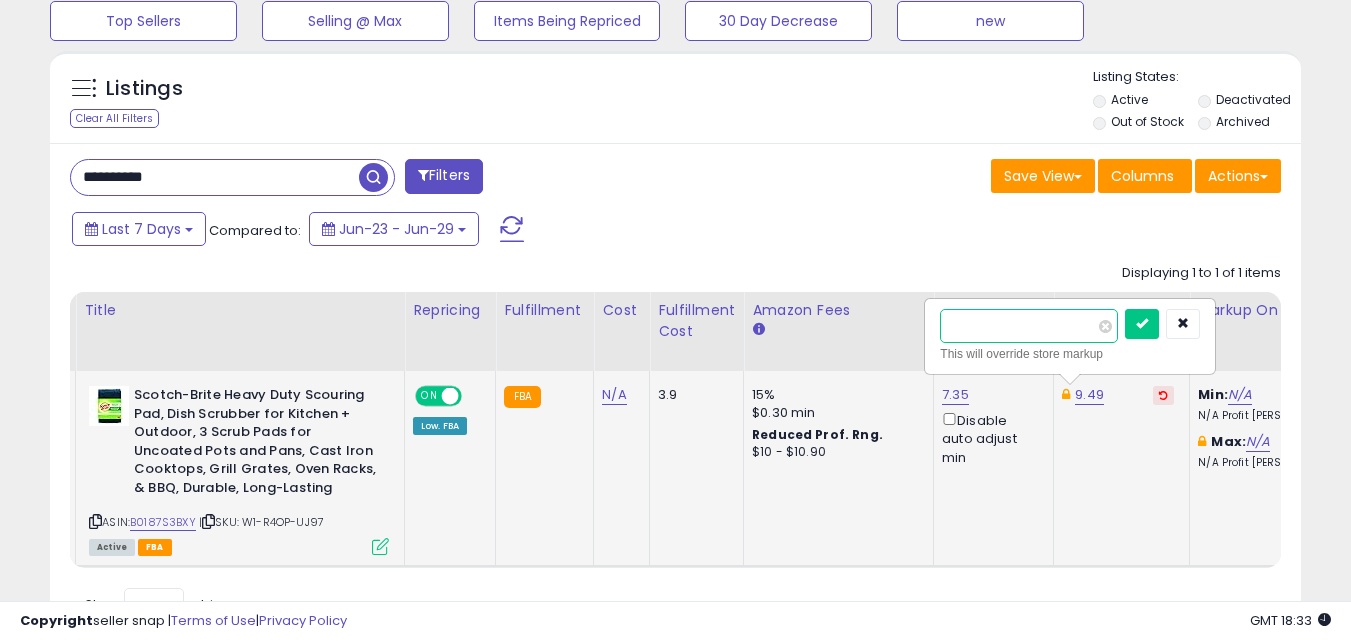 drag, startPoint x: 948, startPoint y: 326, endPoint x: 935, endPoint y: 326, distance: 13 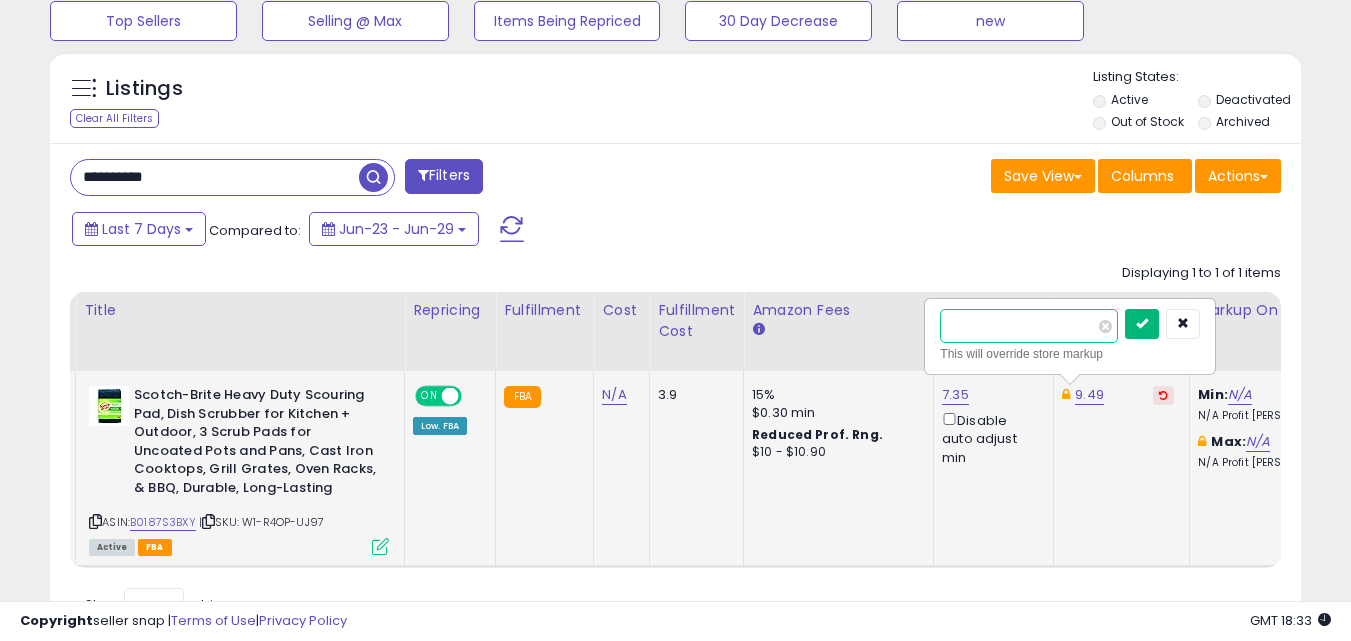 type on "****" 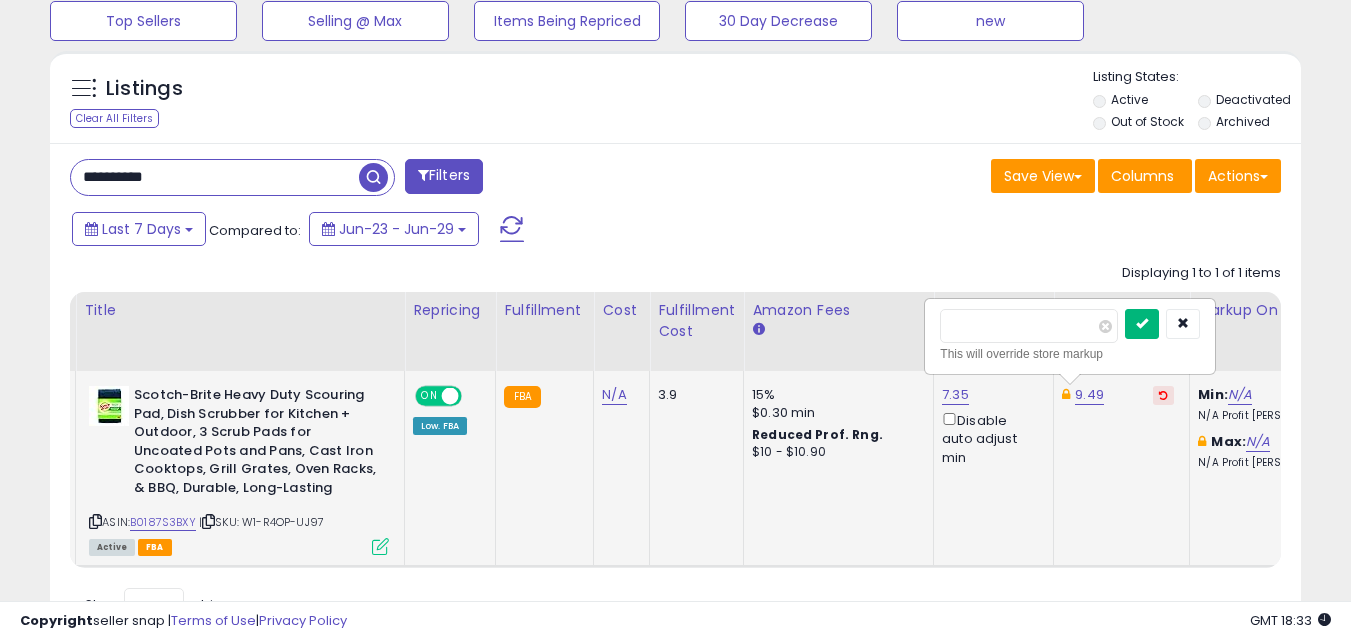 click at bounding box center [1142, 324] 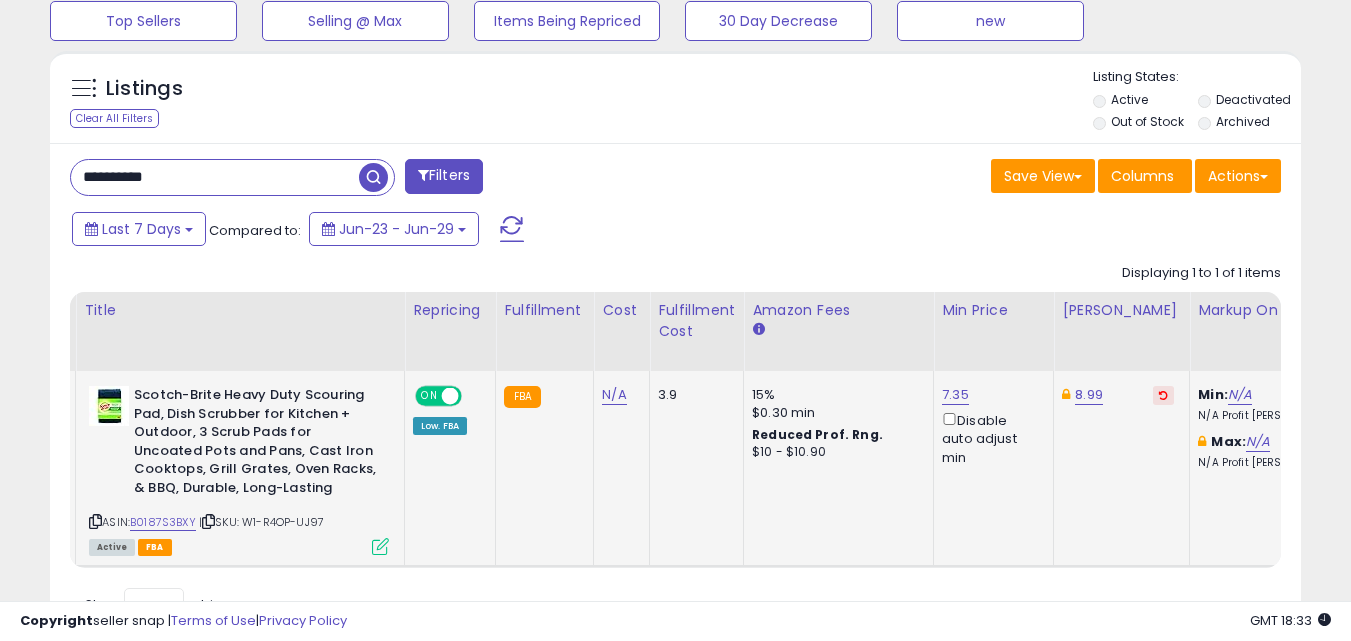 scroll, scrollTop: 0, scrollLeft: 292, axis: horizontal 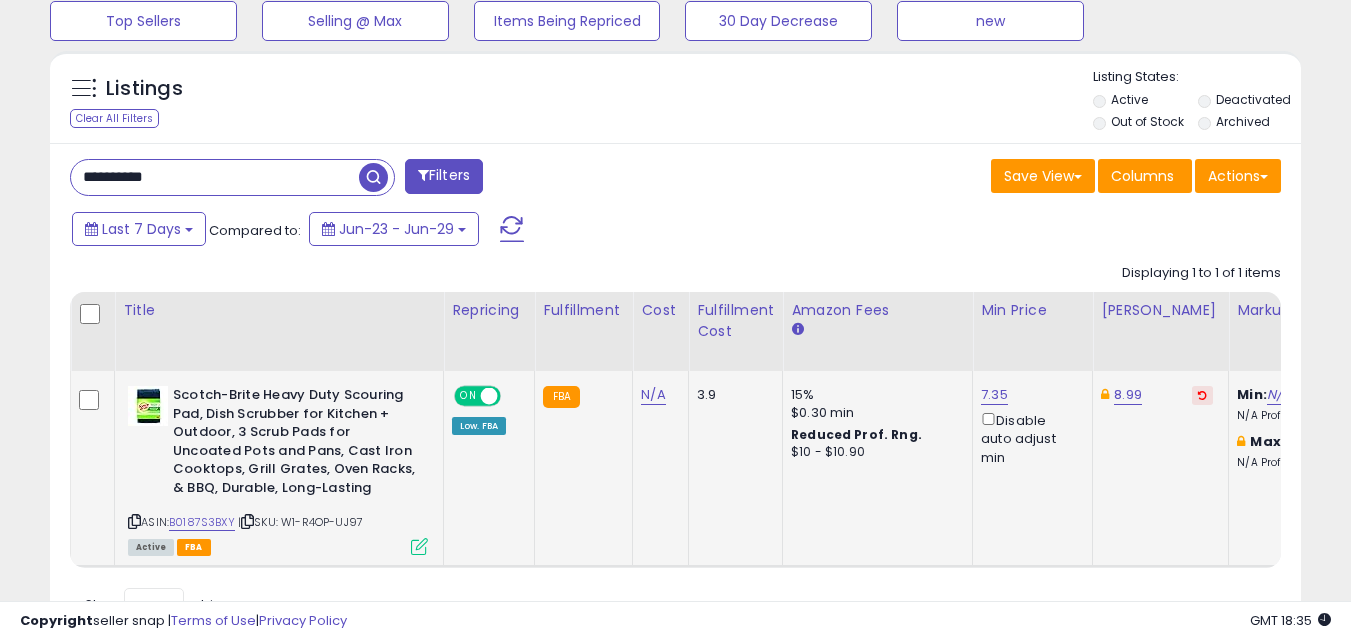 click on "**********" at bounding box center (215, 177) 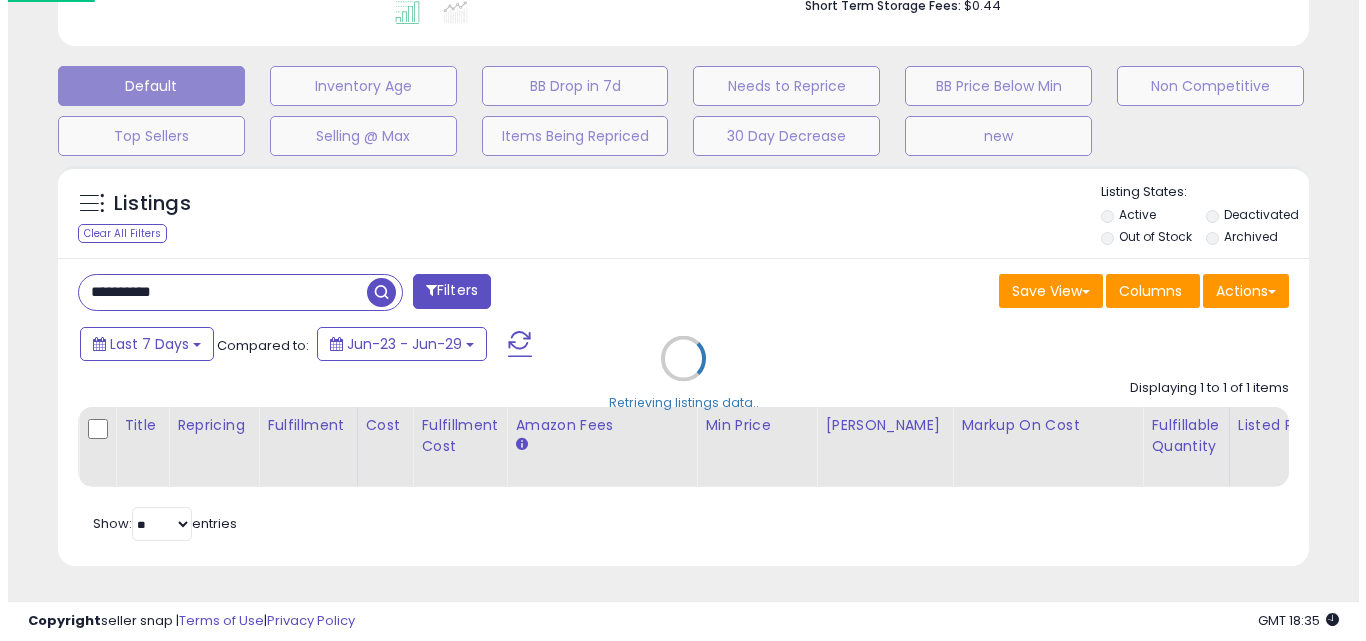 scroll, scrollTop: 579, scrollLeft: 0, axis: vertical 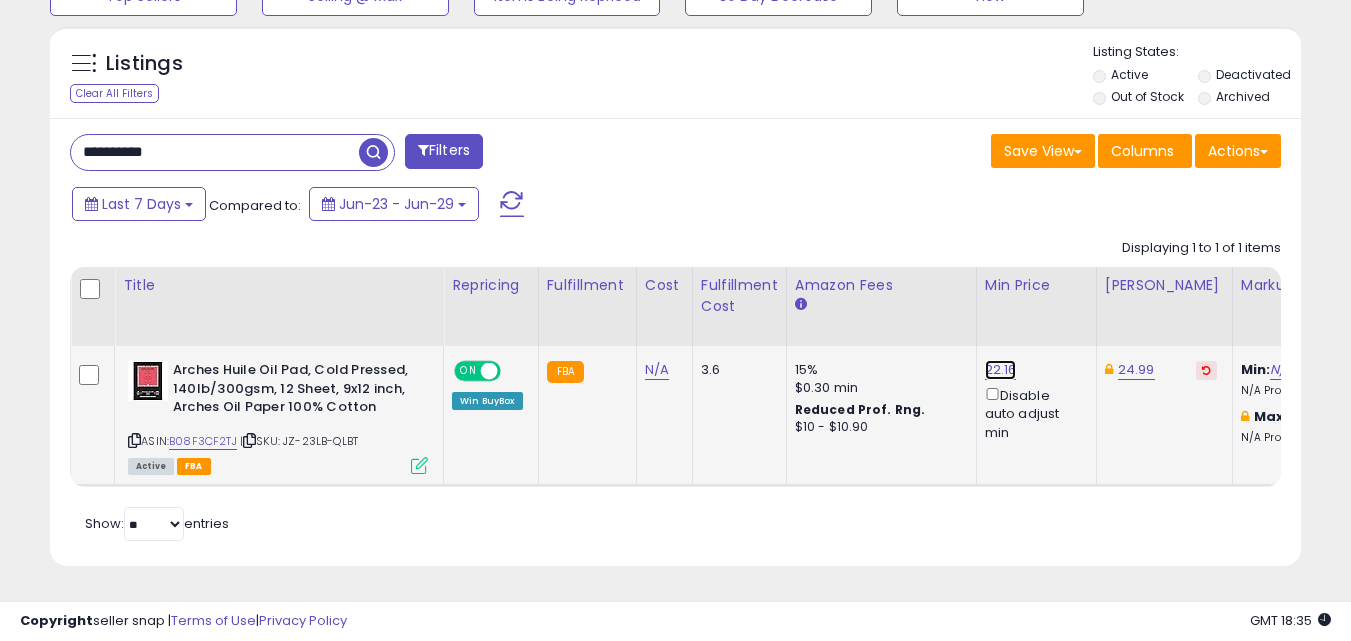 click on "22.16" at bounding box center [1001, 370] 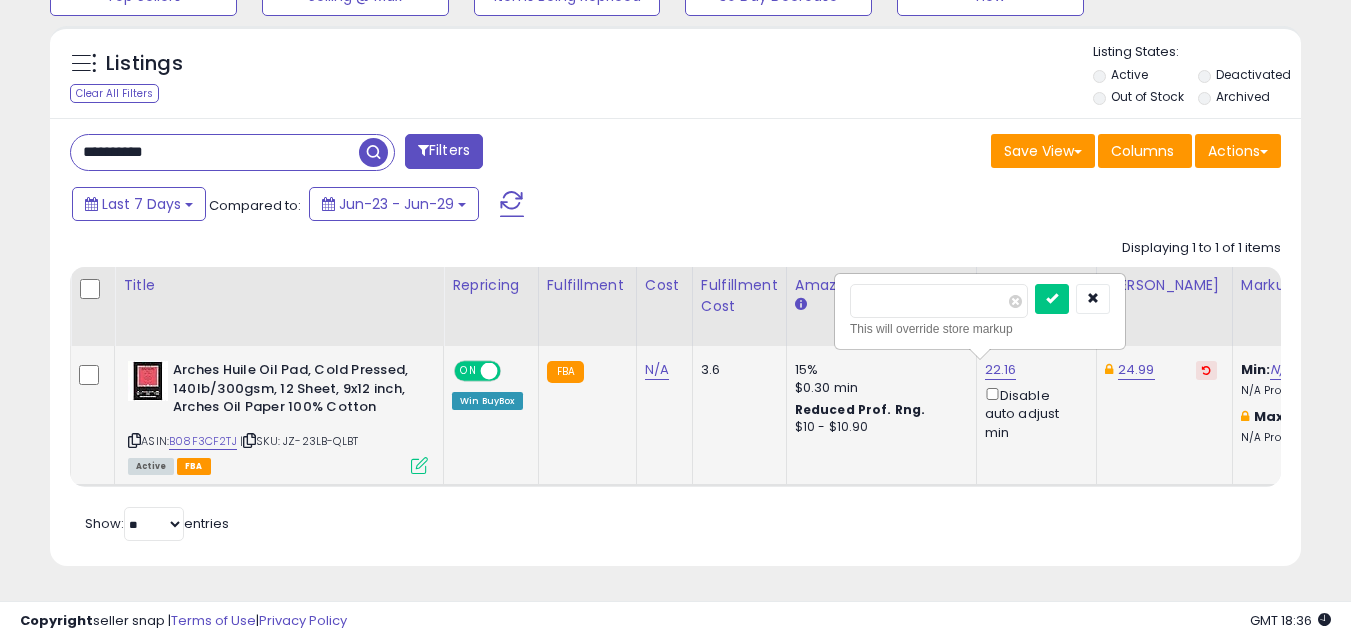 drag, startPoint x: 890, startPoint y: 284, endPoint x: 903, endPoint y: 280, distance: 13.601471 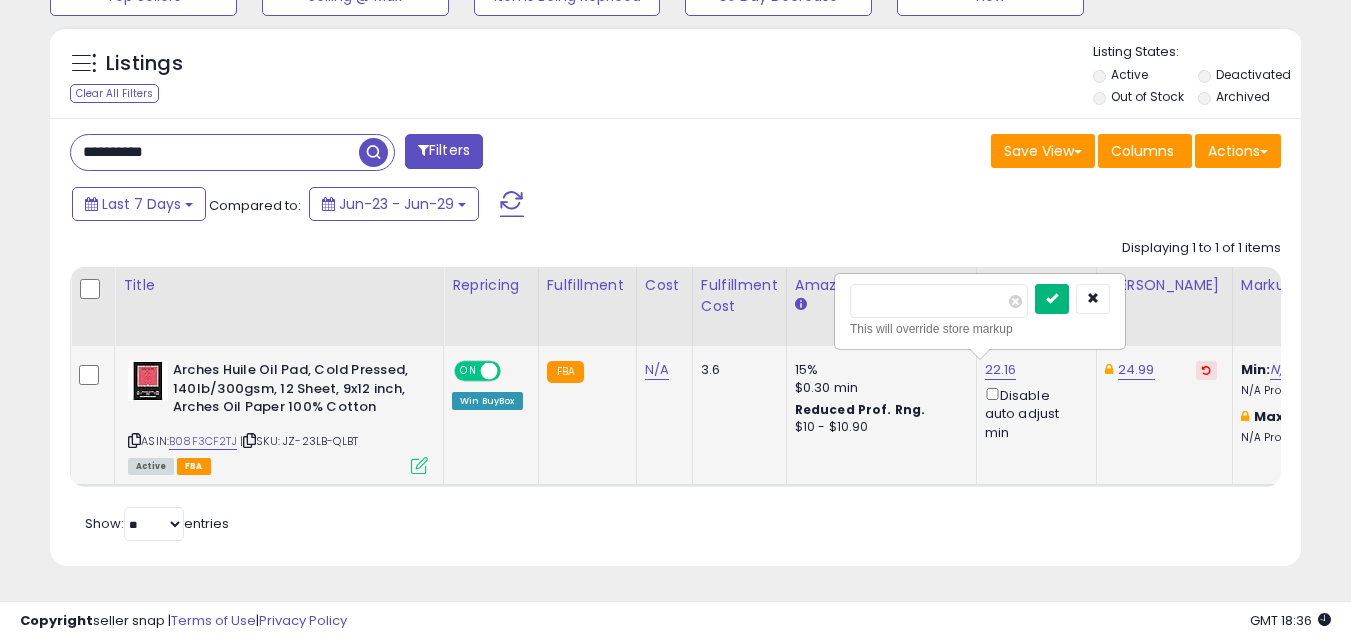 type on "*****" 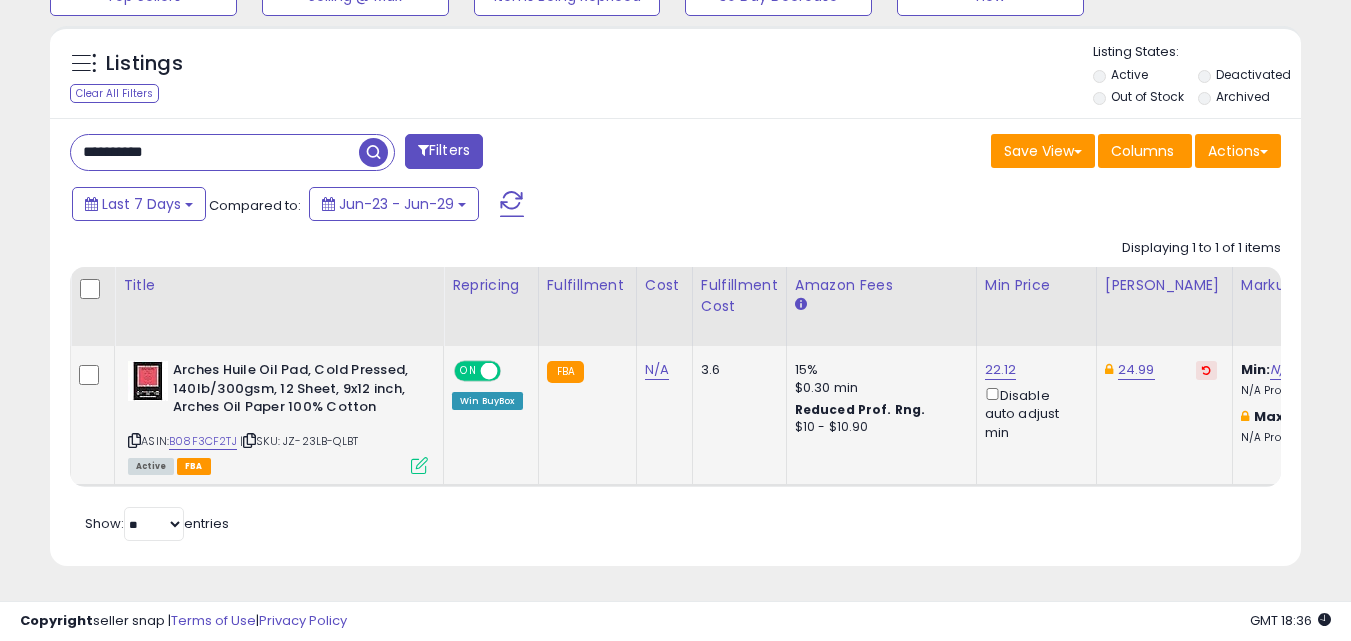 click on "Retrieving listings data..
Displaying 1 to 1 of 1 items
Title
Repricing" at bounding box center [675, 388] 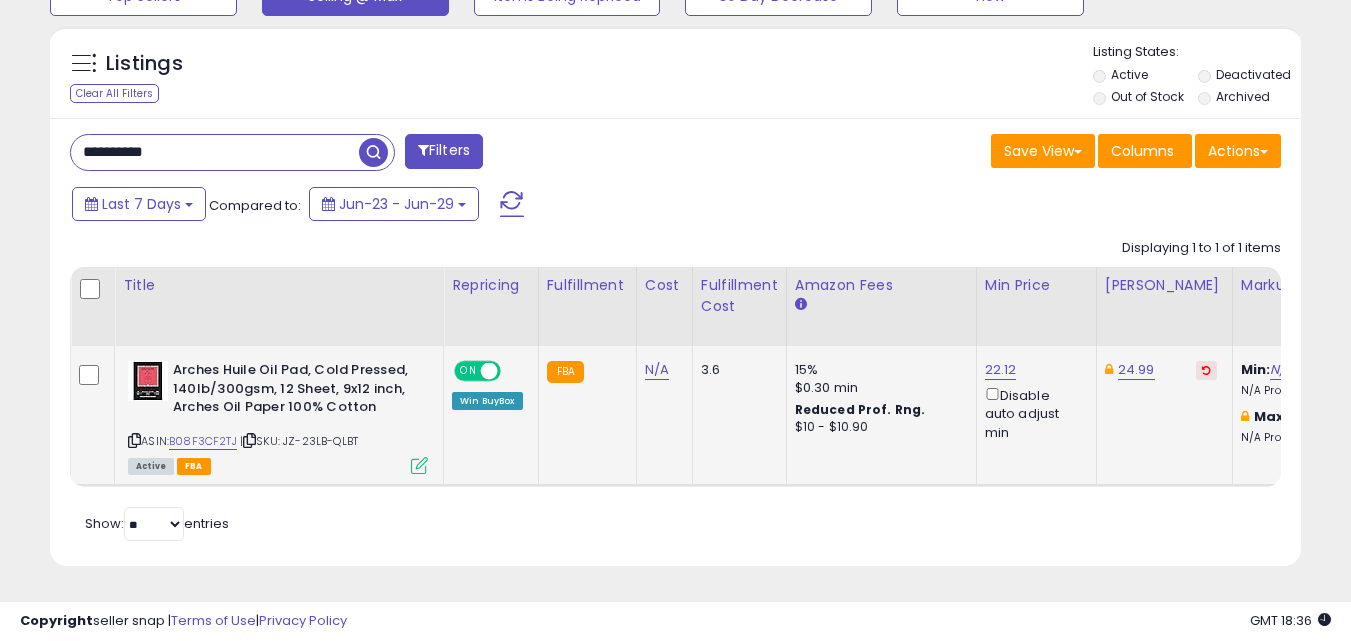 click at bounding box center (373, 152) 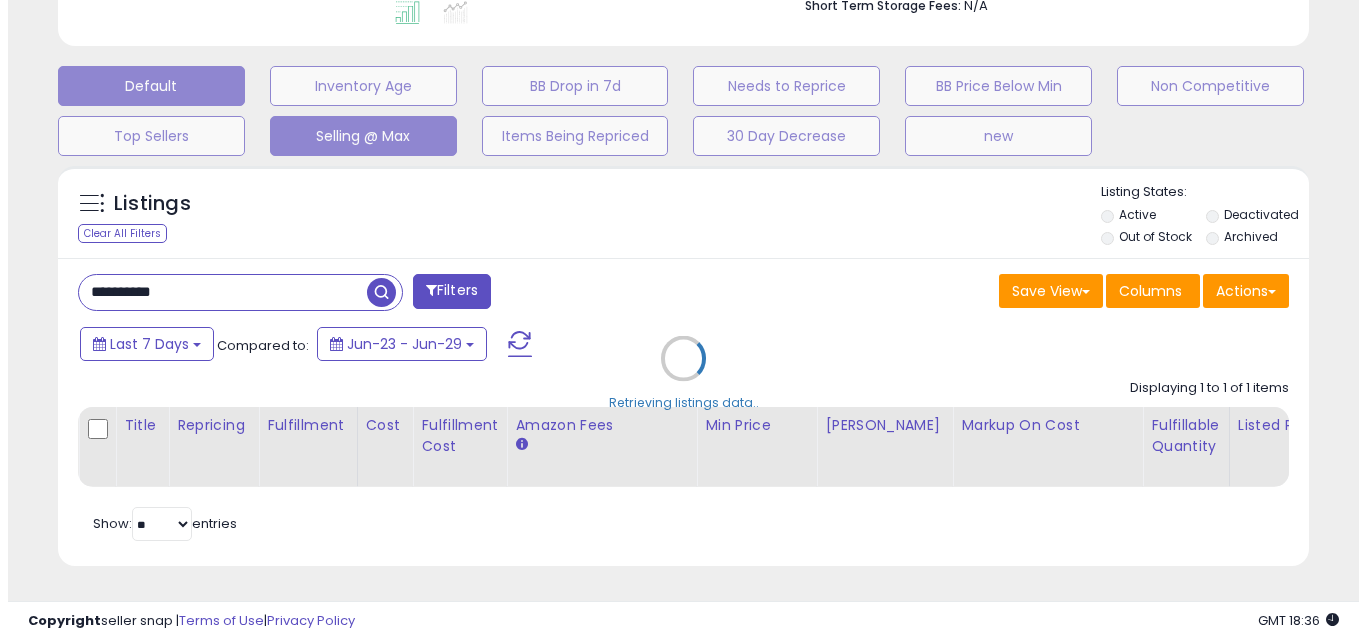 scroll, scrollTop: 579, scrollLeft: 0, axis: vertical 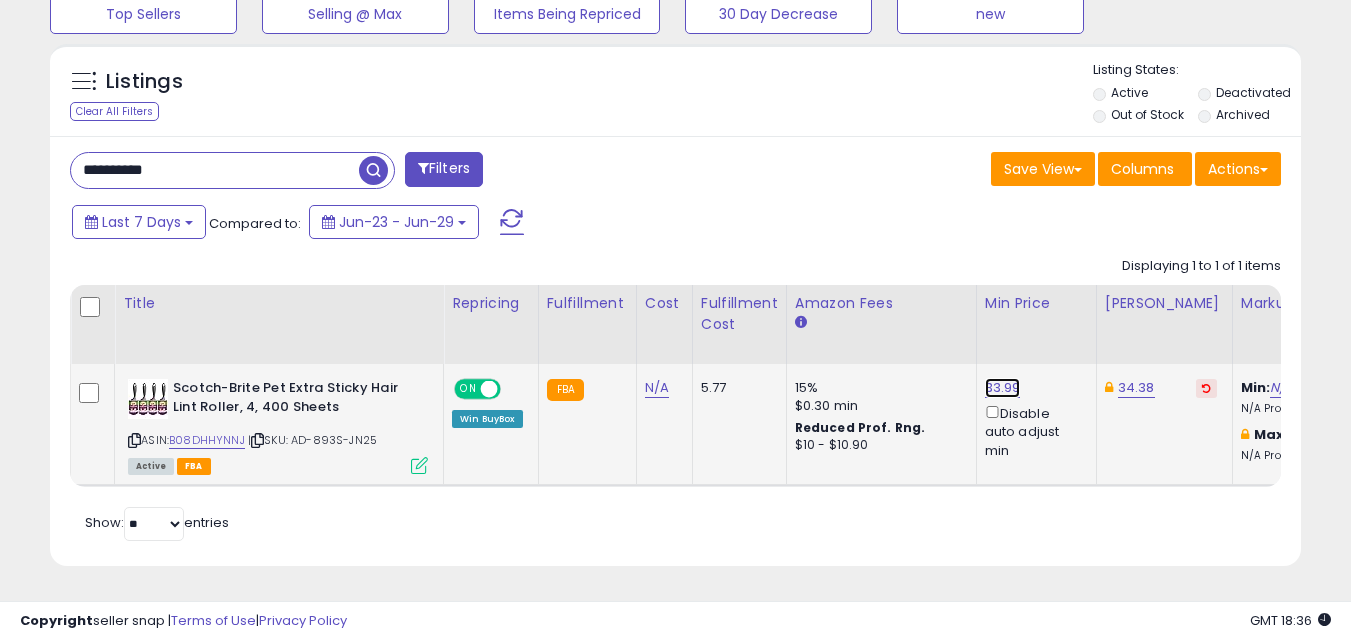 click on "33.99" at bounding box center [1003, 388] 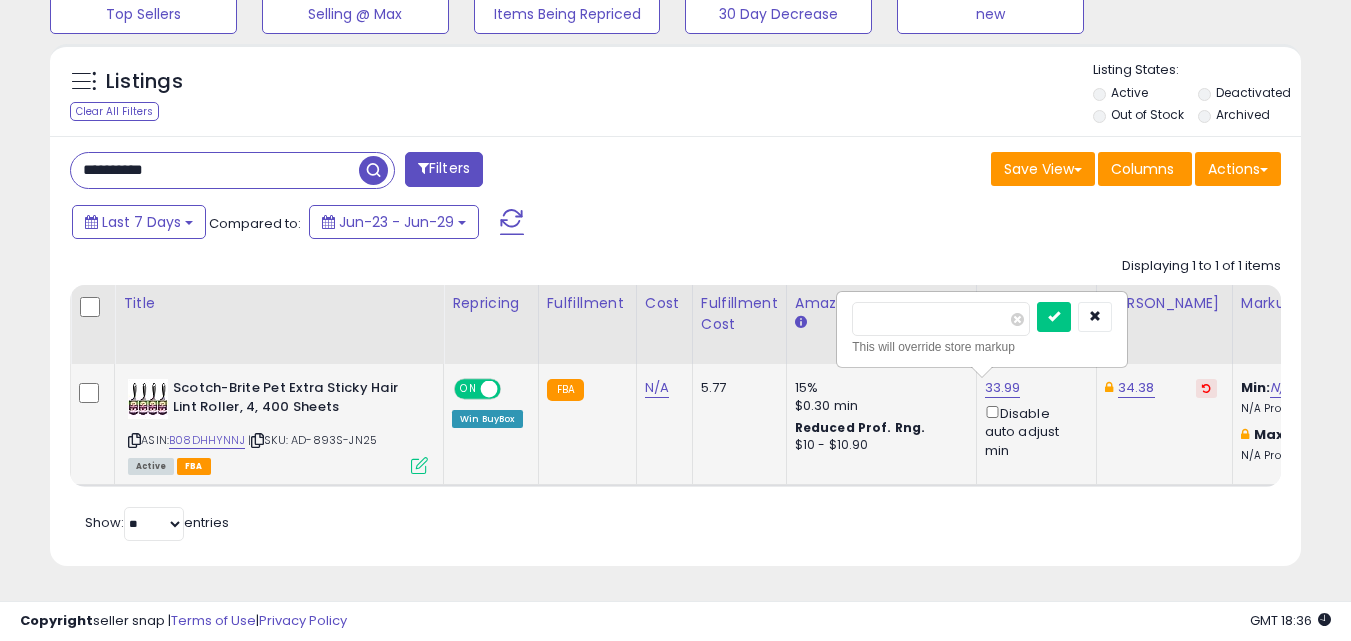 drag, startPoint x: 896, startPoint y: 305, endPoint x: 926, endPoint y: 300, distance: 30.413813 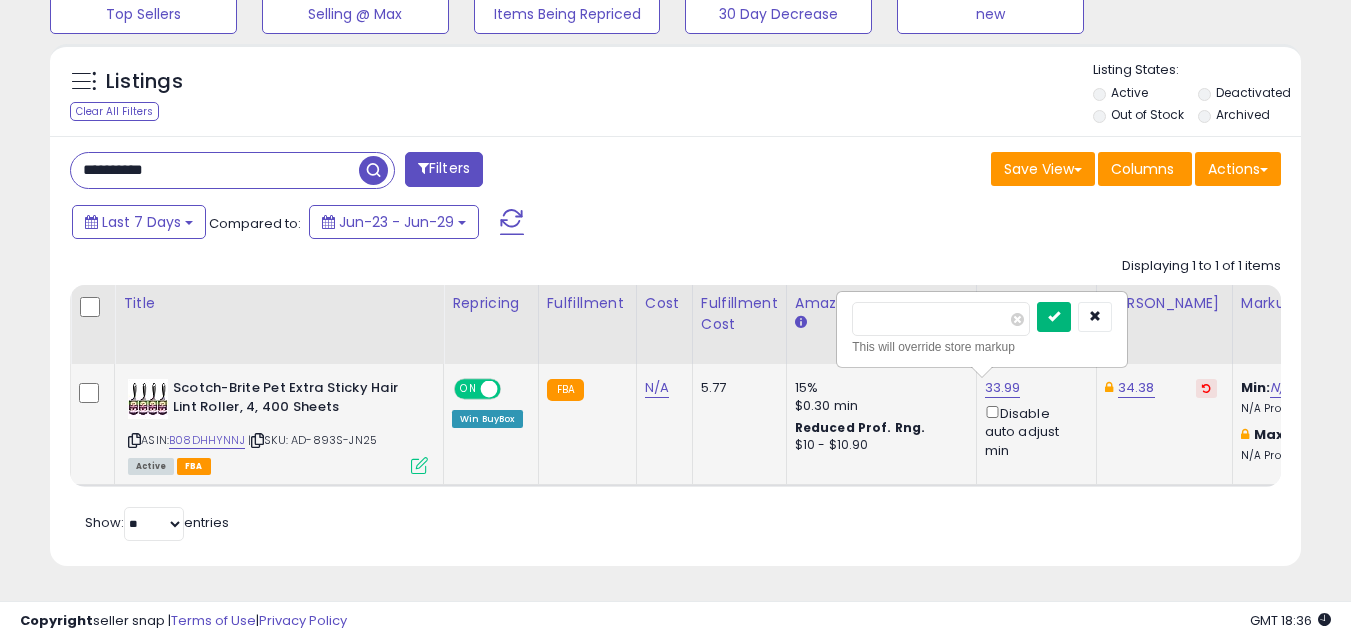 type on "*****" 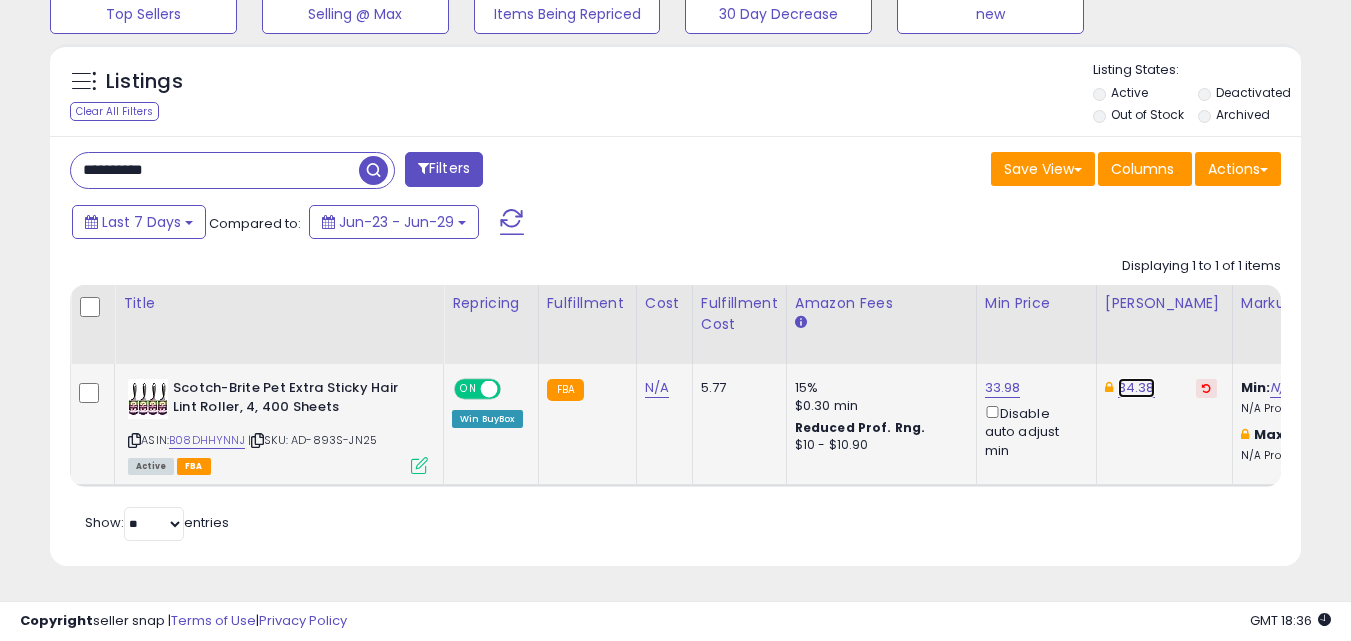 click on "34.38" at bounding box center (1136, 388) 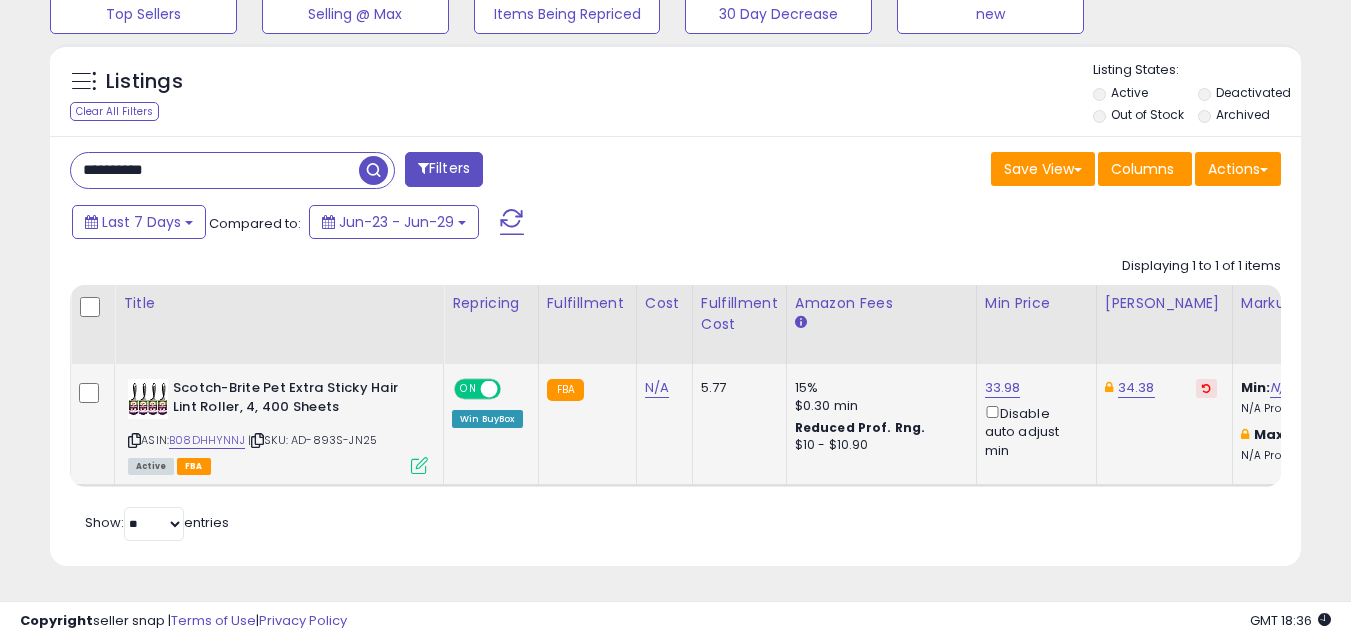 scroll, scrollTop: 0, scrollLeft: 45, axis: horizontal 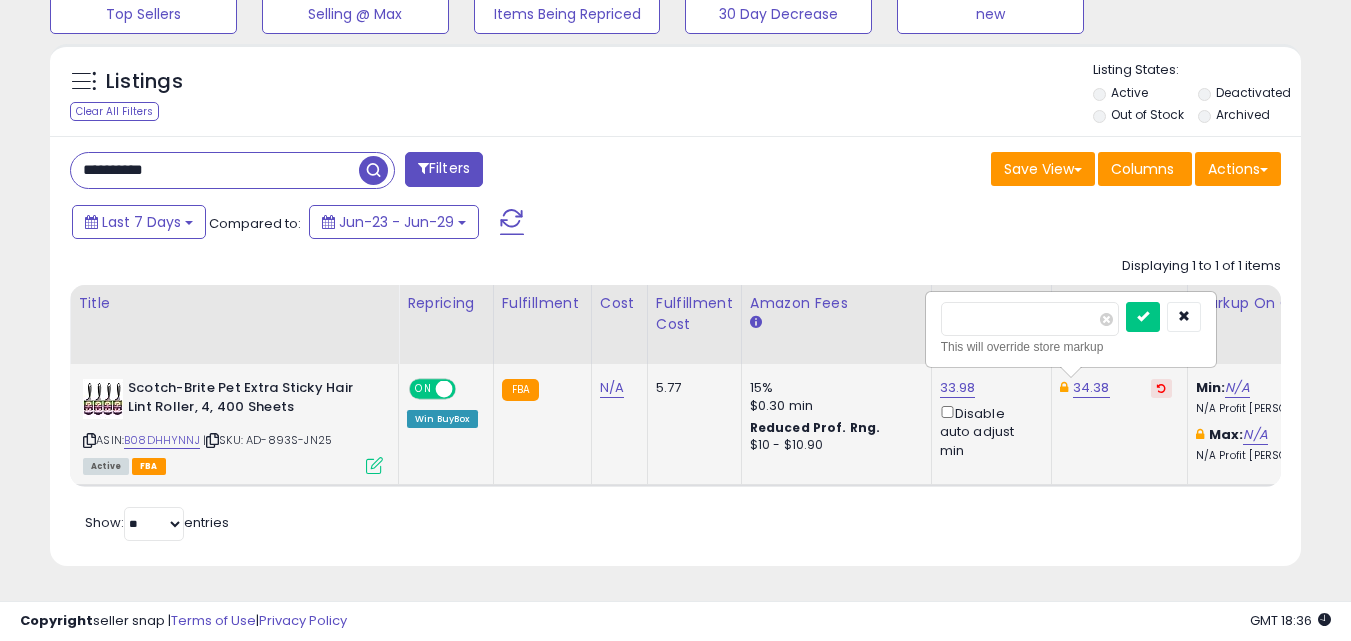 drag, startPoint x: 977, startPoint y: 307, endPoint x: 1001, endPoint y: 306, distance: 24.020824 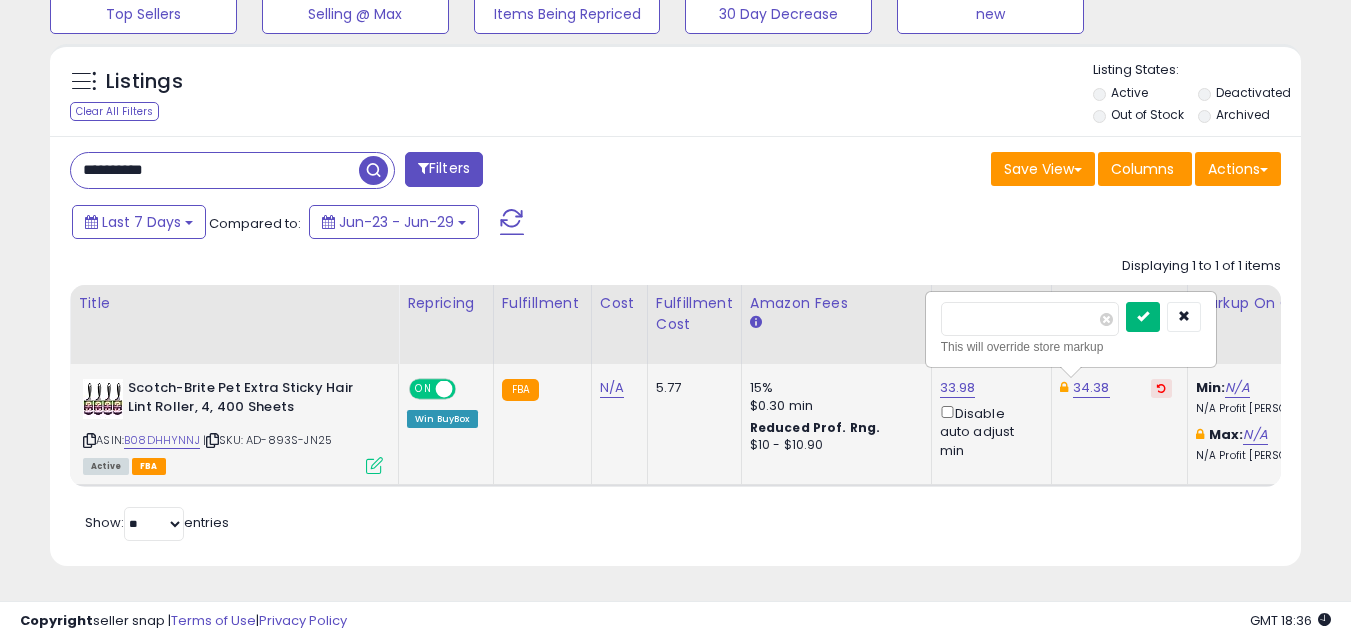 type on "*****" 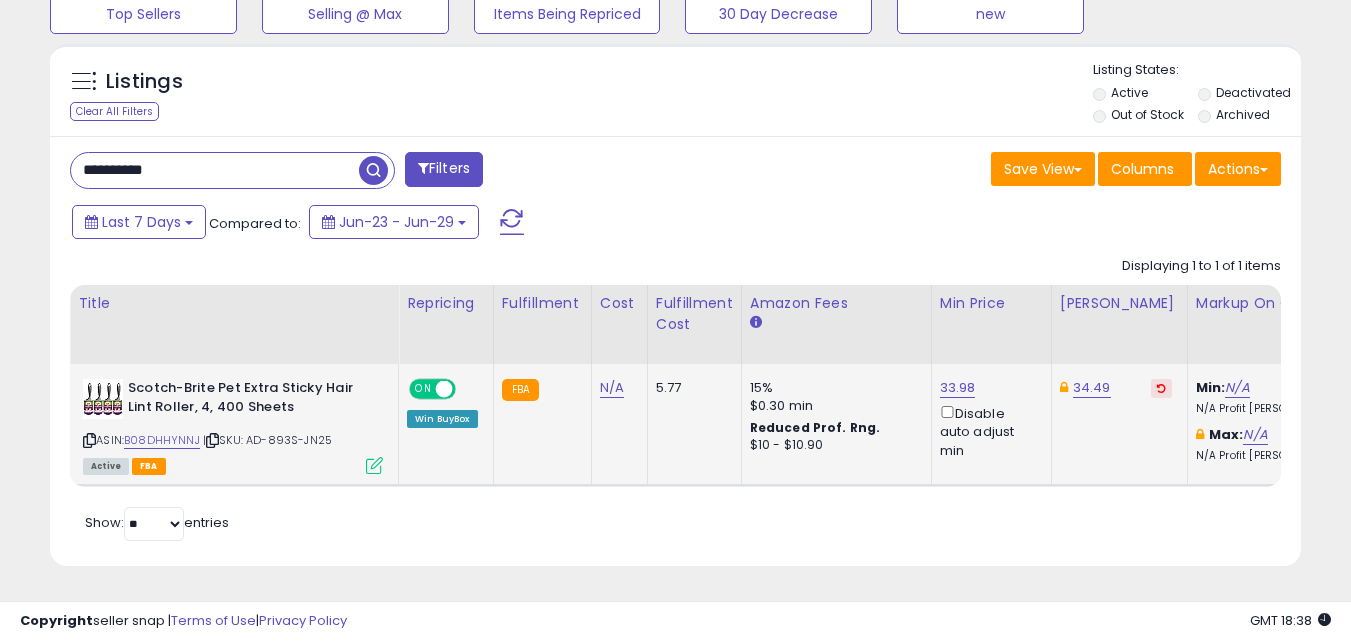 click on "**********" at bounding box center [215, 170] 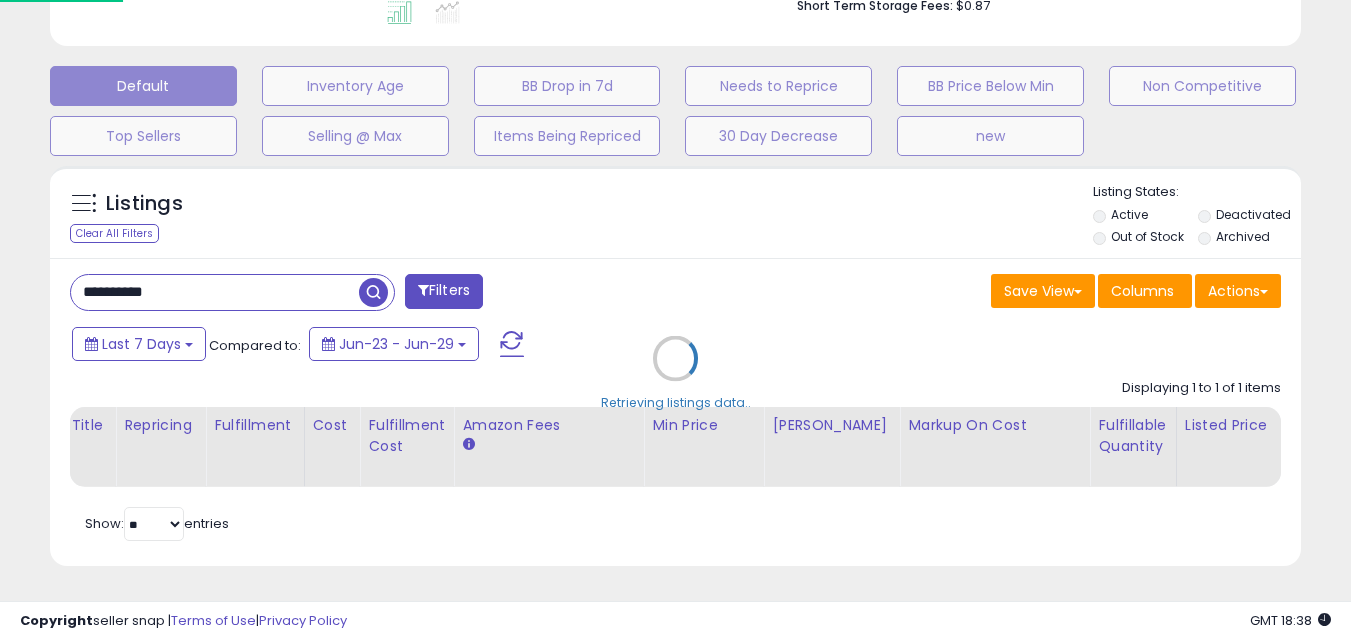 scroll, scrollTop: 999590, scrollLeft: 999267, axis: both 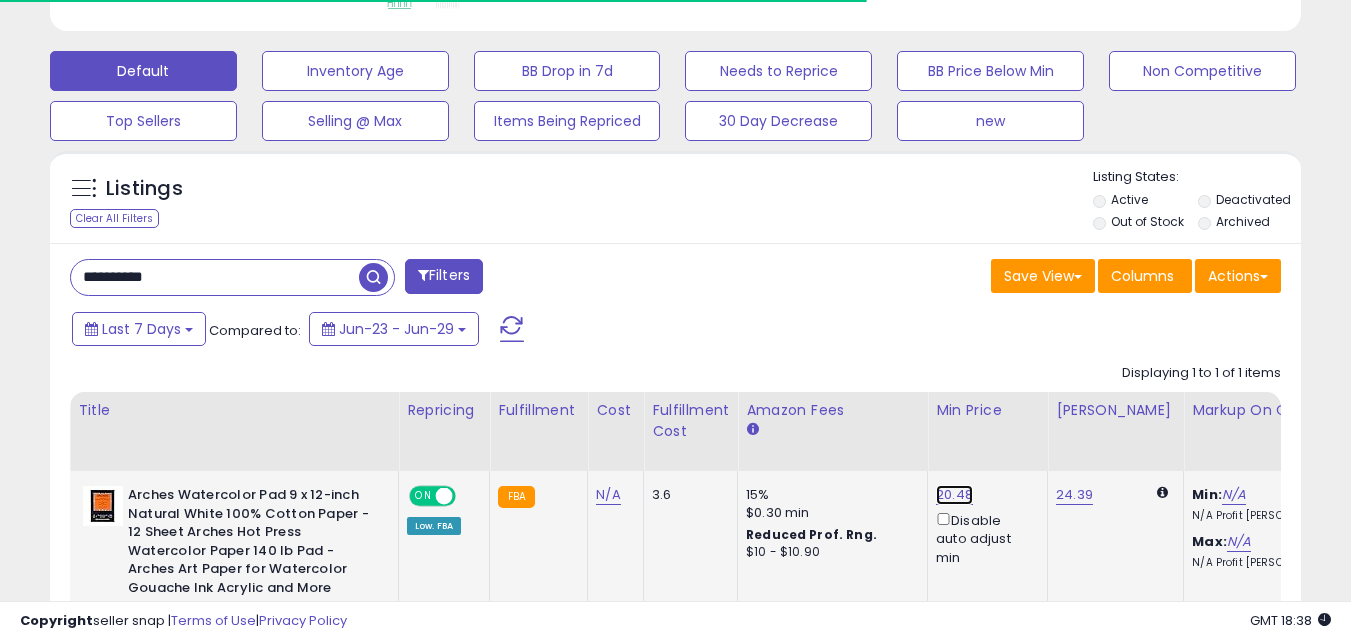 click on "20.48" at bounding box center [954, 495] 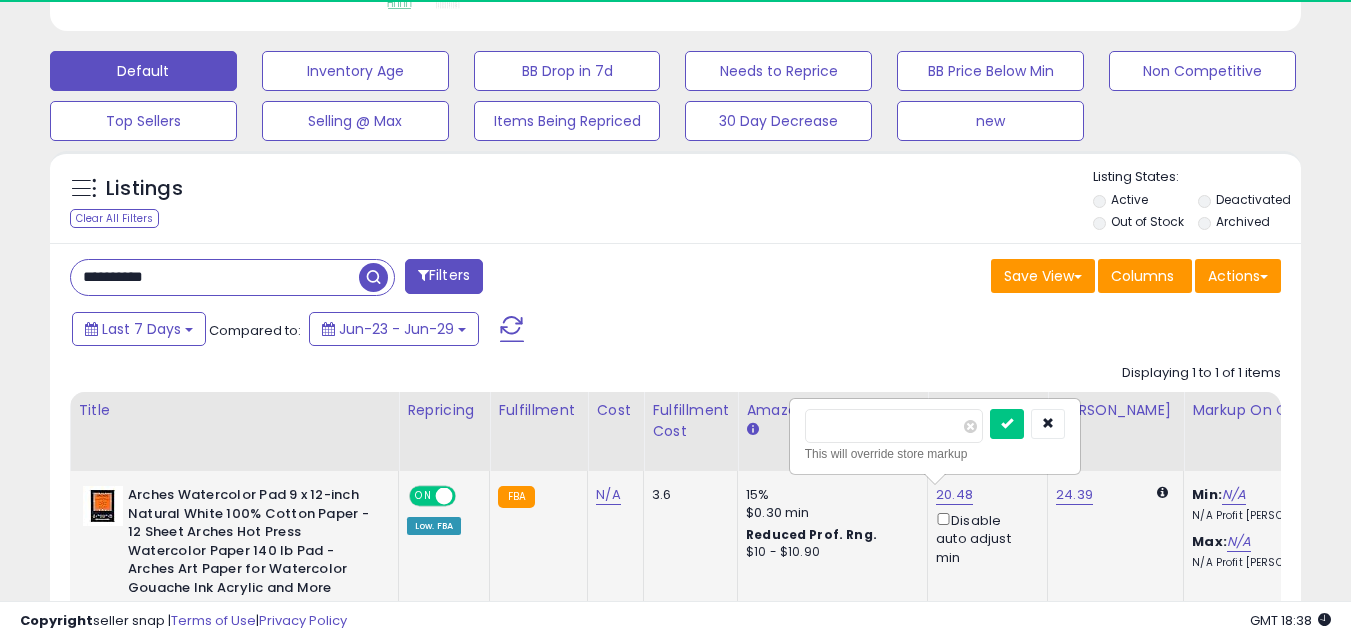 scroll, scrollTop: 999590, scrollLeft: 999276, axis: both 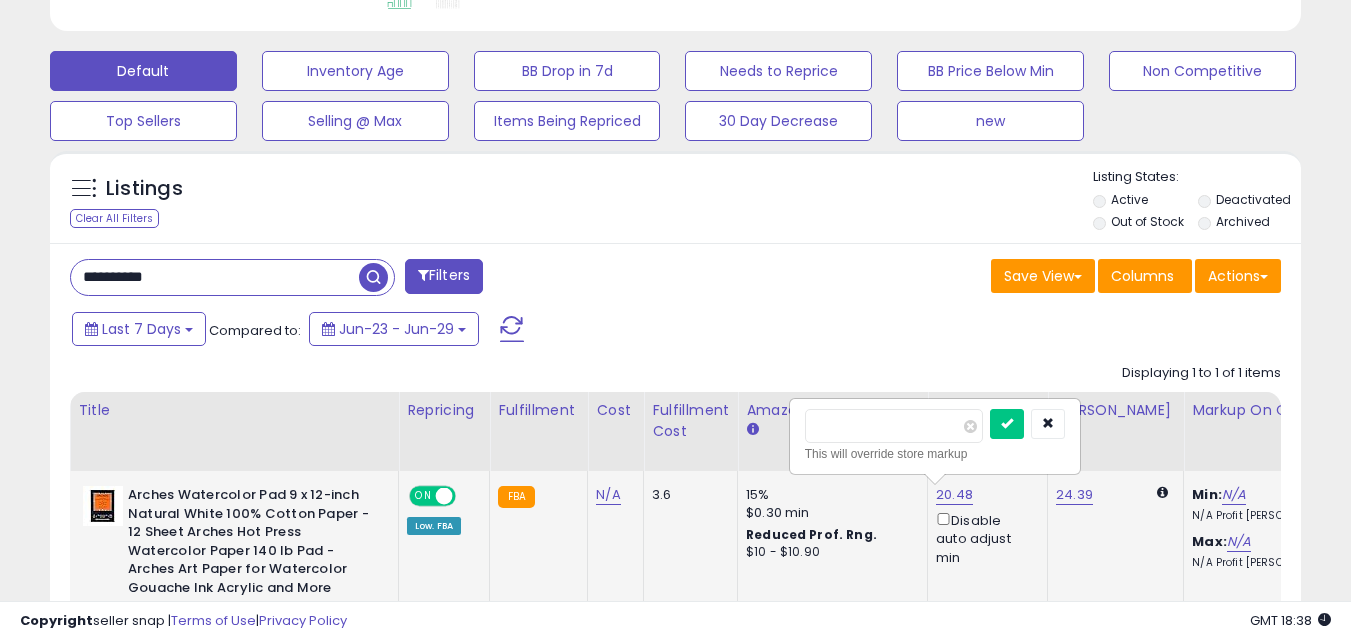 drag, startPoint x: 844, startPoint y: 415, endPoint x: 857, endPoint y: 416, distance: 13.038404 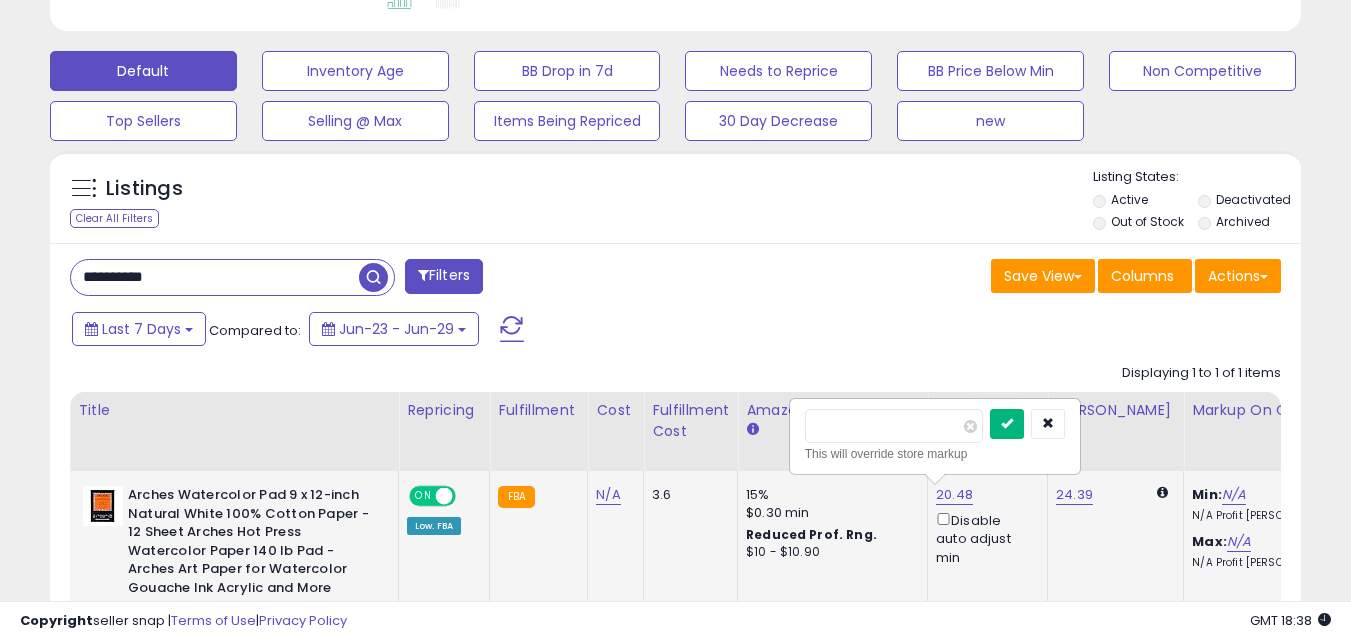type on "*****" 